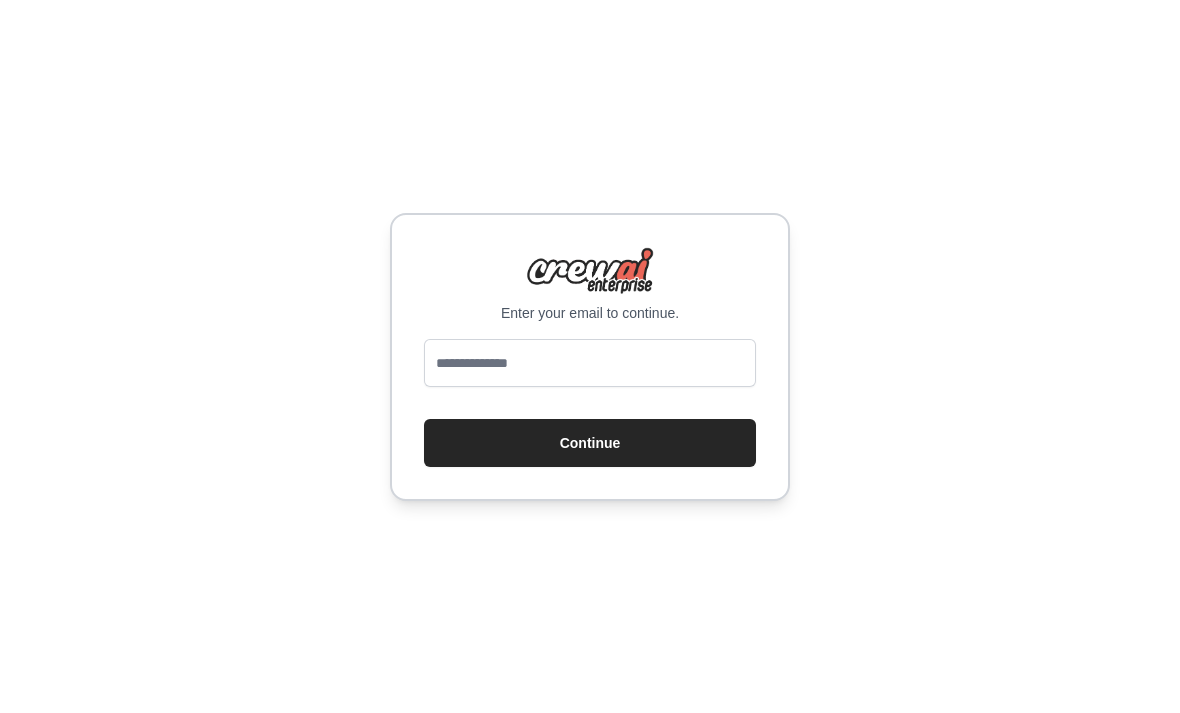 scroll, scrollTop: 0, scrollLeft: 0, axis: both 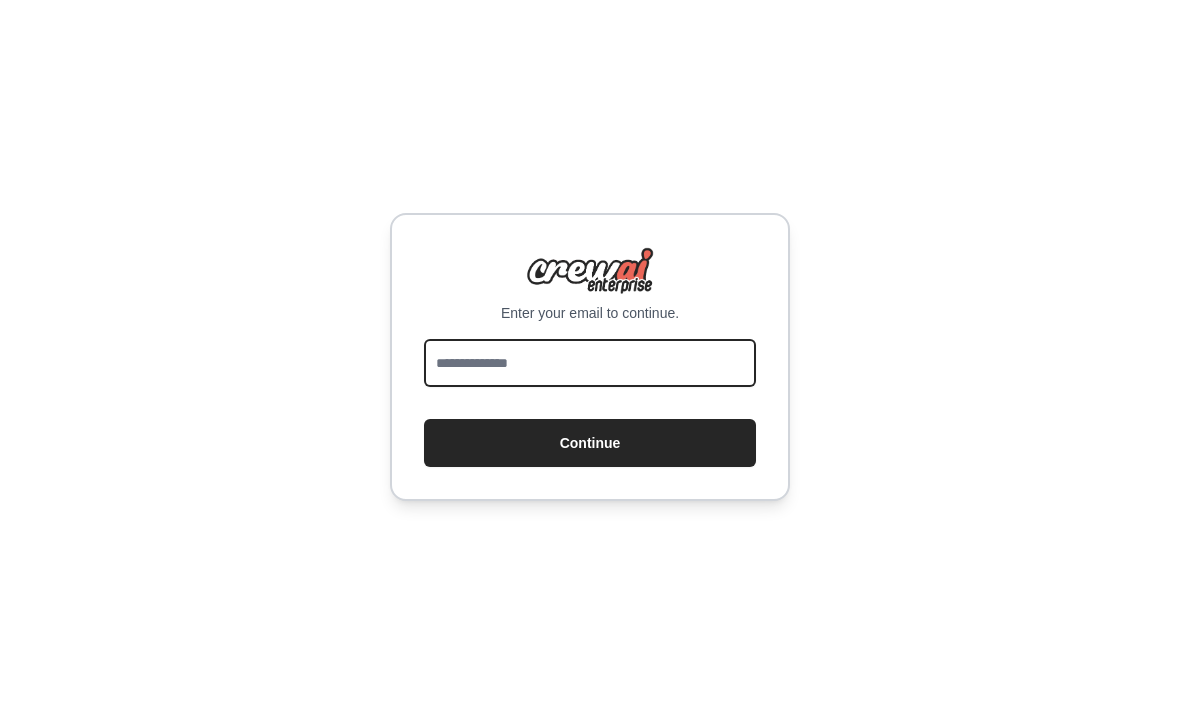 click at bounding box center [590, 363] 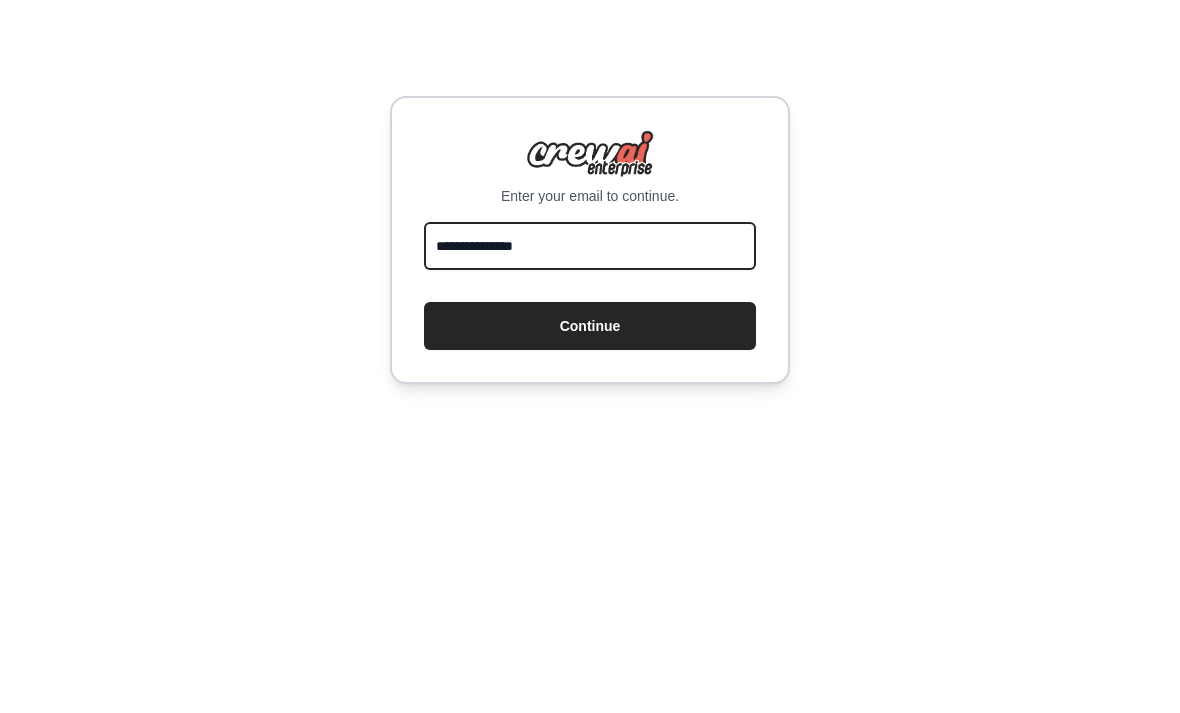 scroll, scrollTop: 0, scrollLeft: 0, axis: both 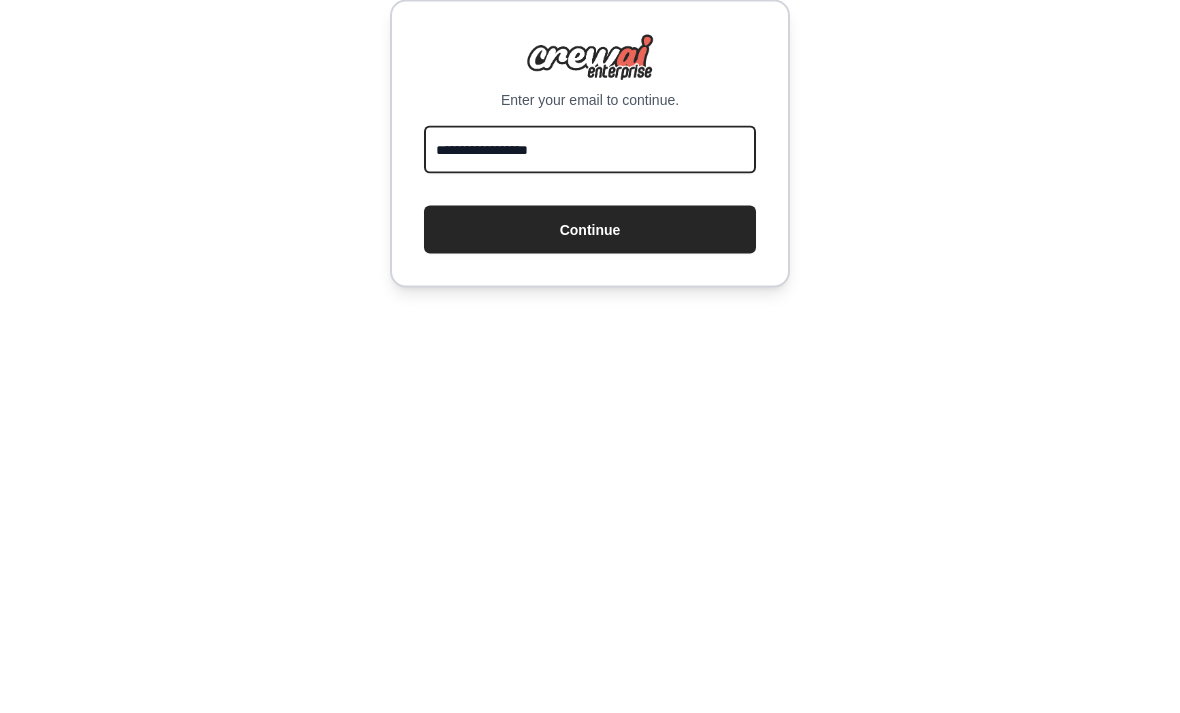 type on "**********" 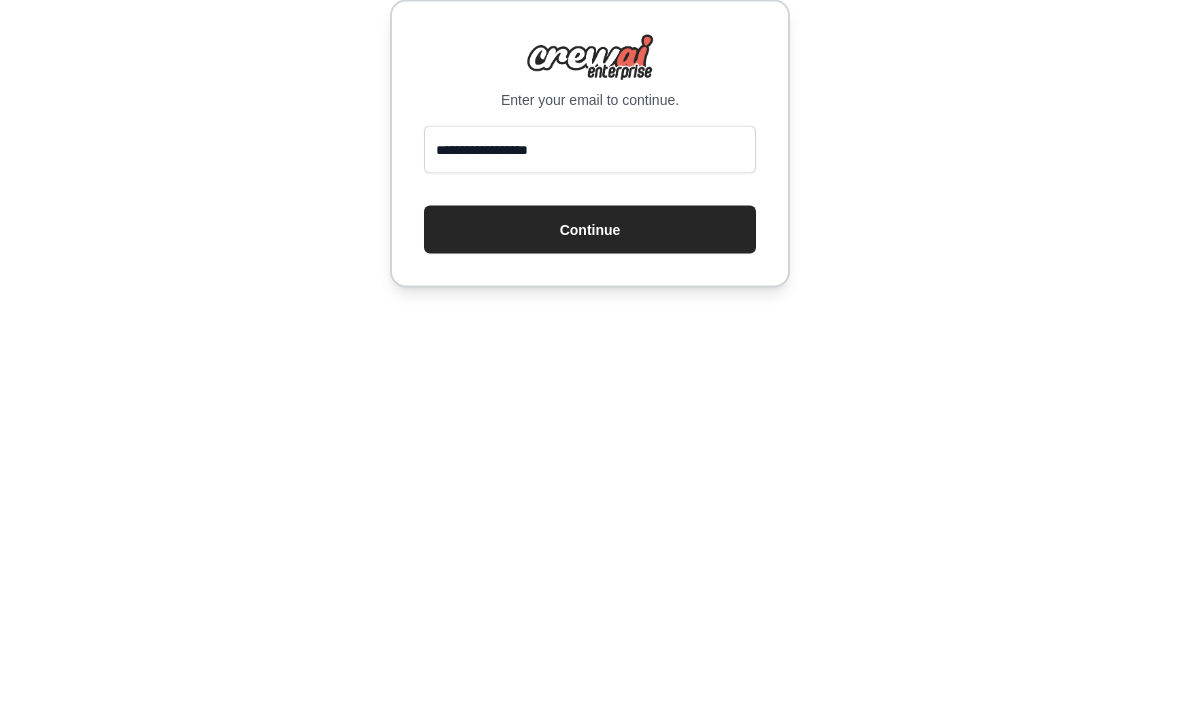 click on "Continue" at bounding box center (590, 443) 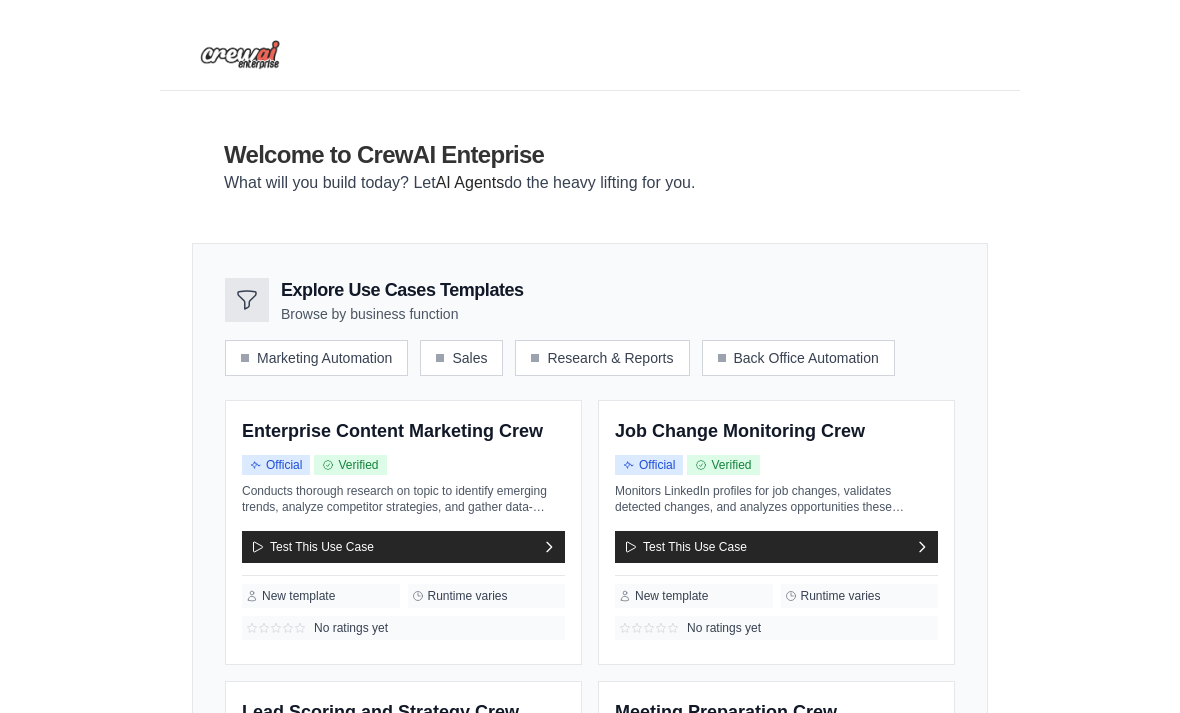 scroll, scrollTop: 0, scrollLeft: 0, axis: both 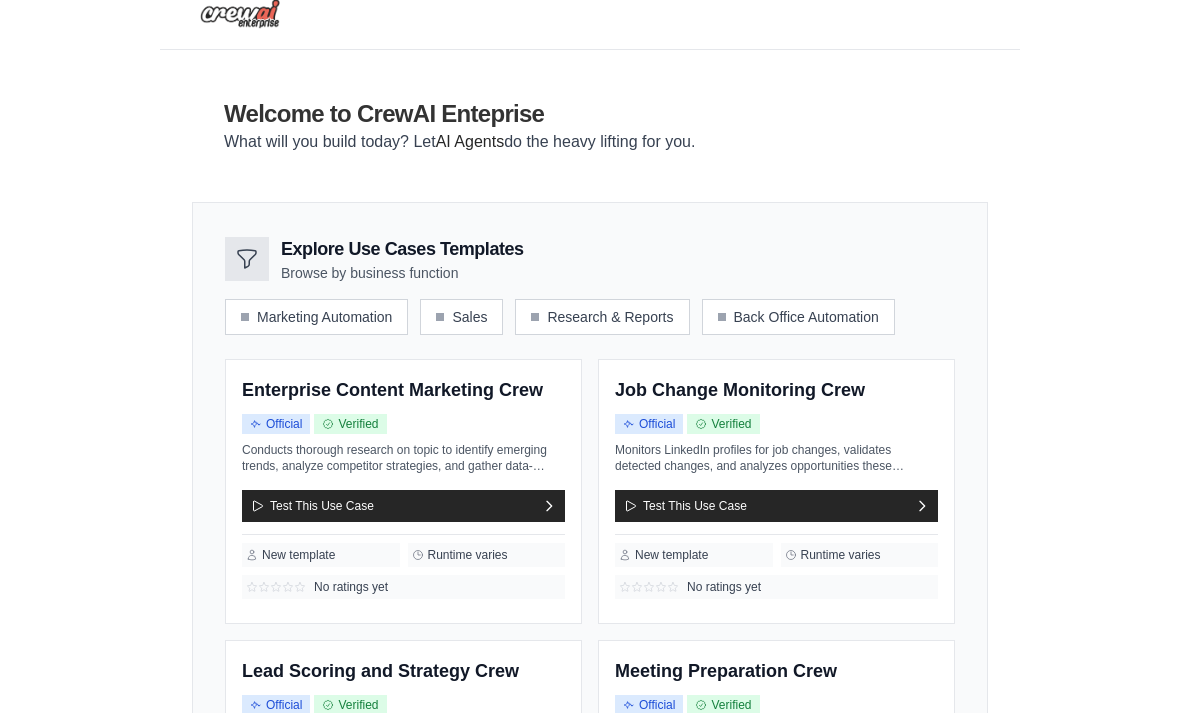 click on "Test This Use Case" at bounding box center [312, 506] 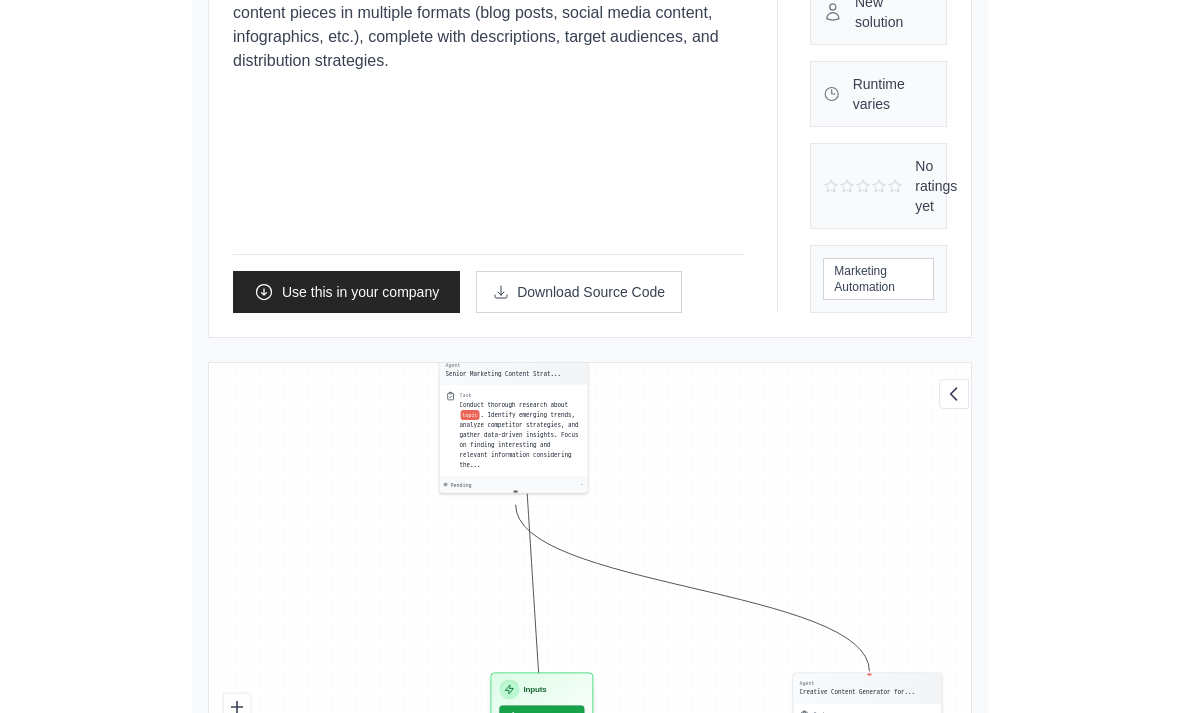 scroll, scrollTop: 359, scrollLeft: 0, axis: vertical 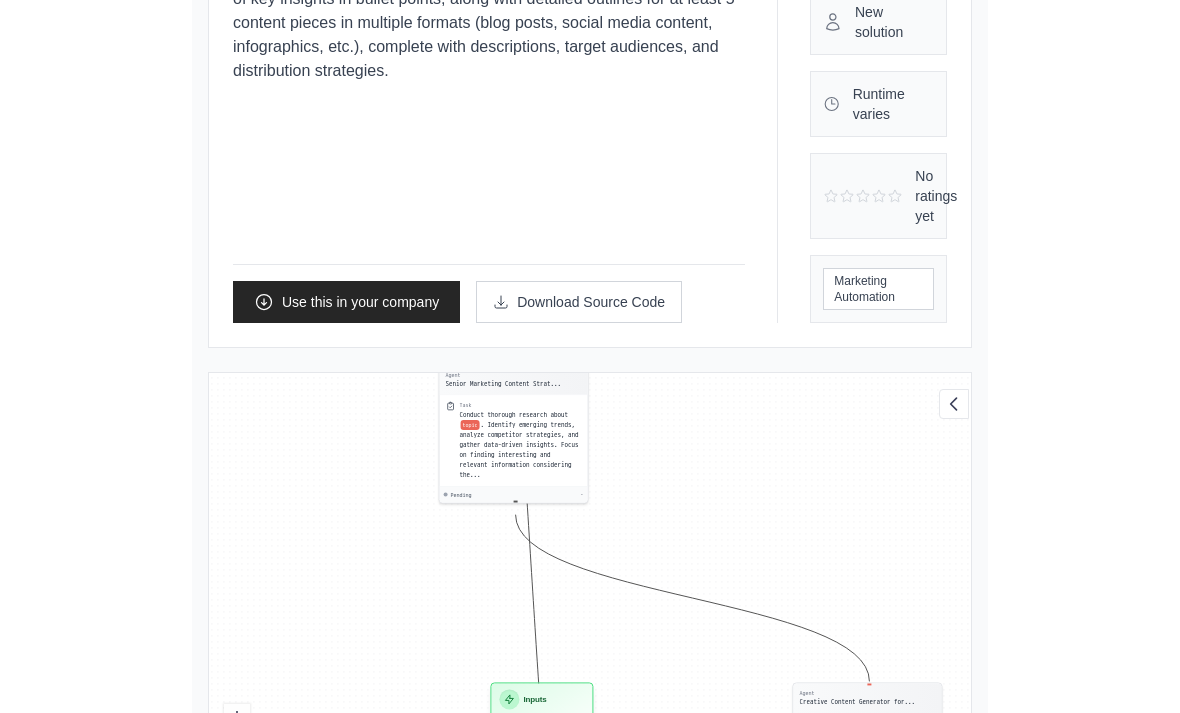 click on "Use this in your company" at bounding box center (346, 302) 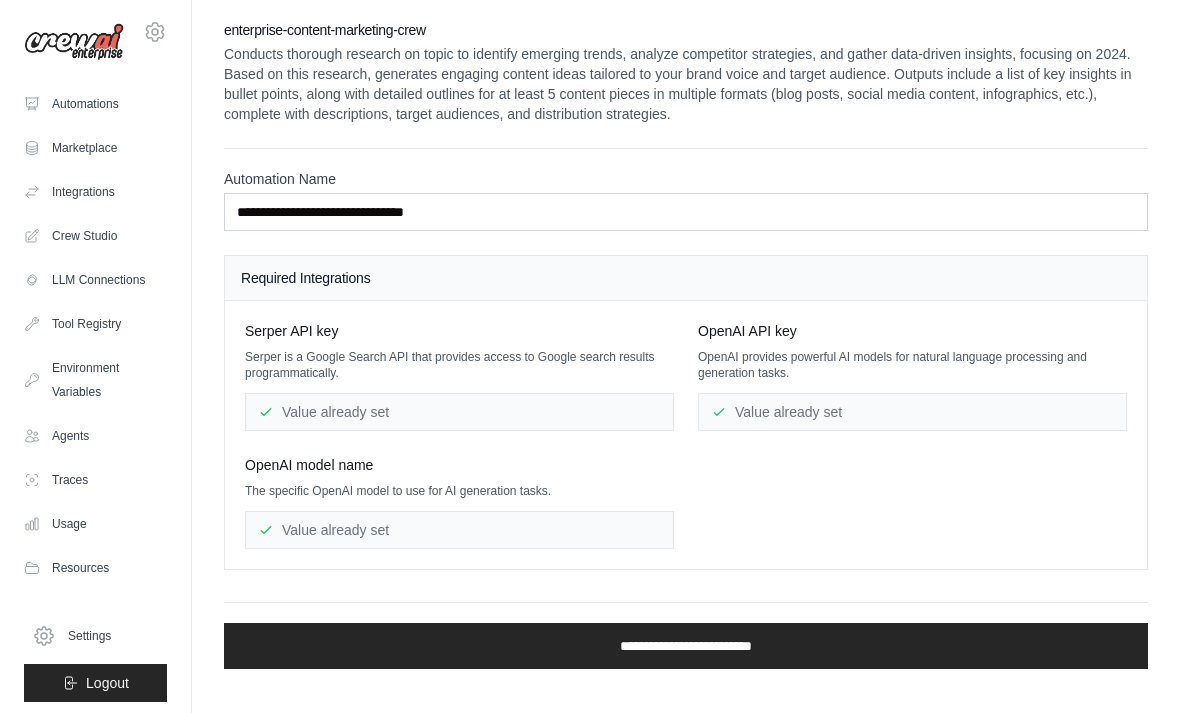 scroll, scrollTop: 64, scrollLeft: 0, axis: vertical 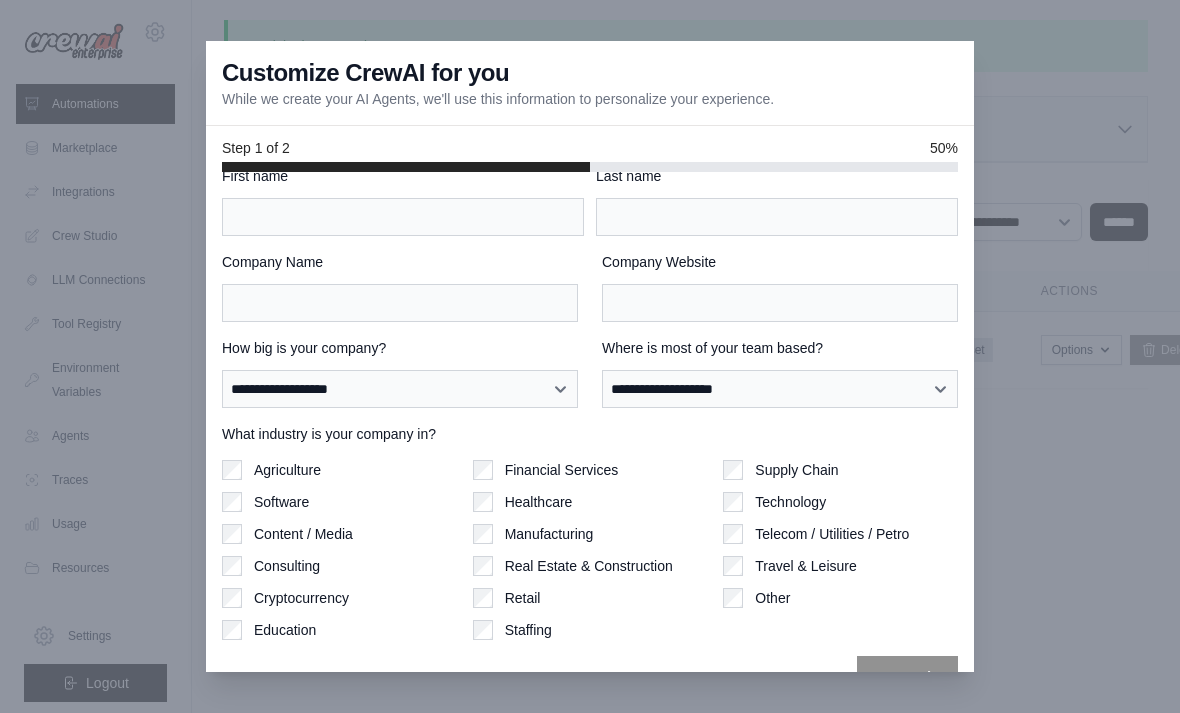 click on "Company Name" at bounding box center (400, 262) 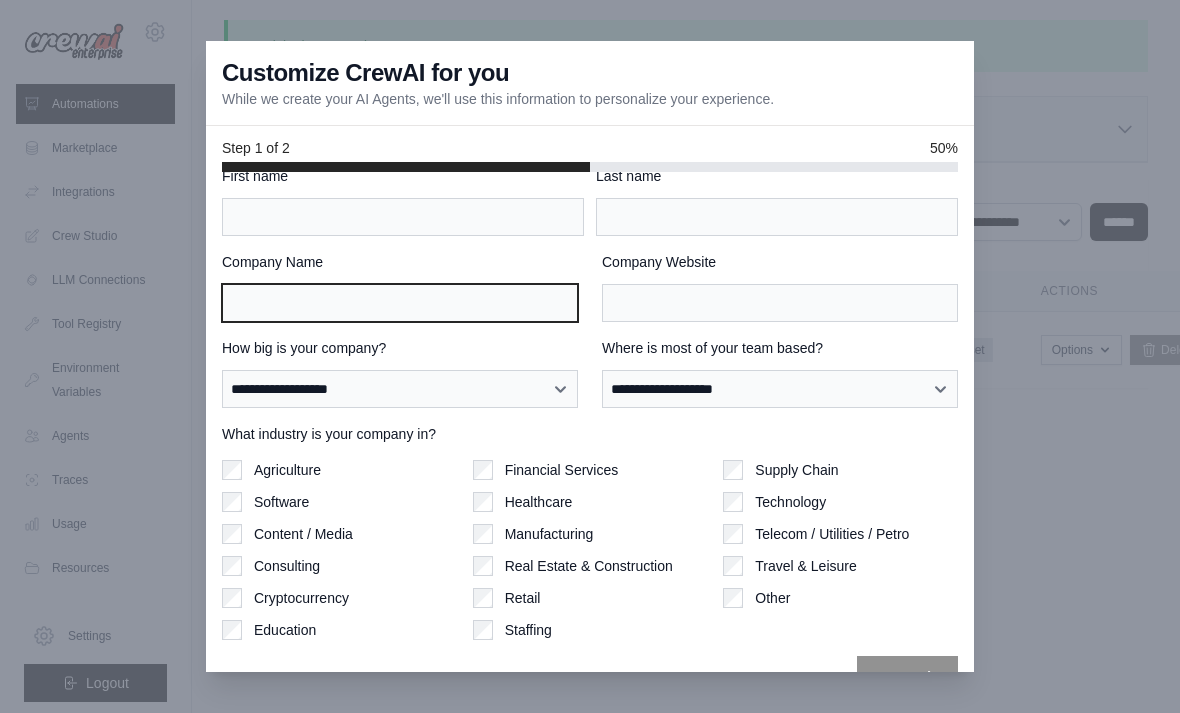 scroll, scrollTop: 64, scrollLeft: 0, axis: vertical 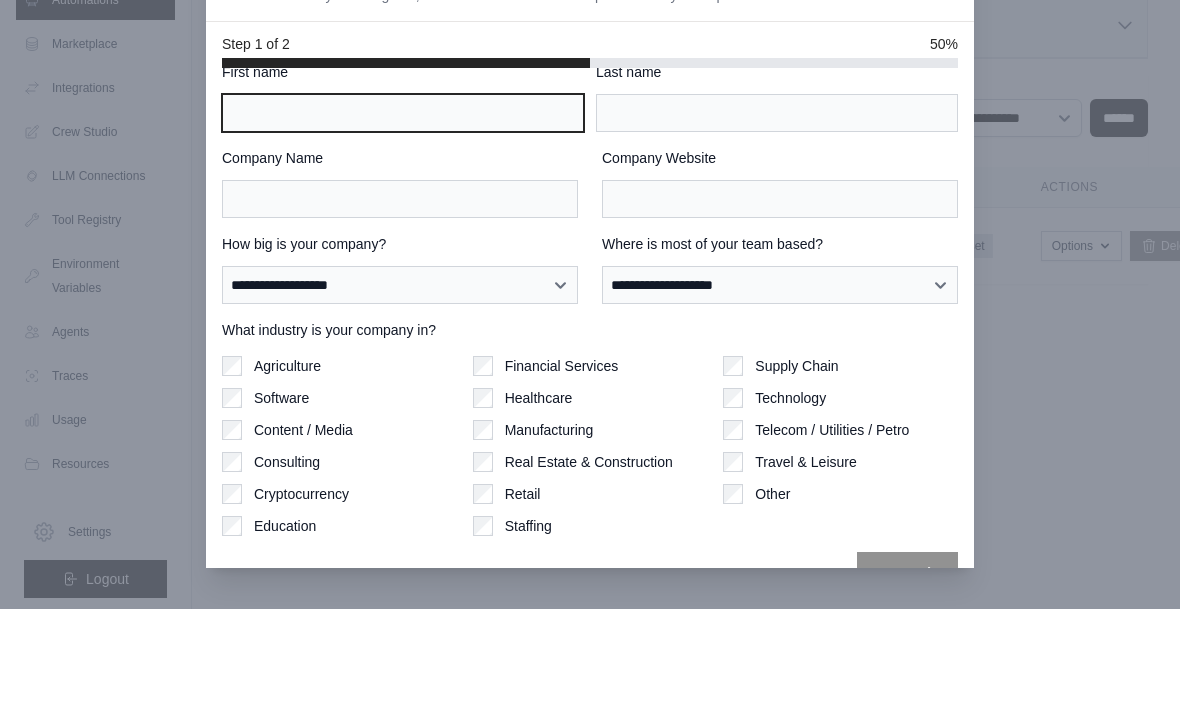 click on "First name" at bounding box center (403, 217) 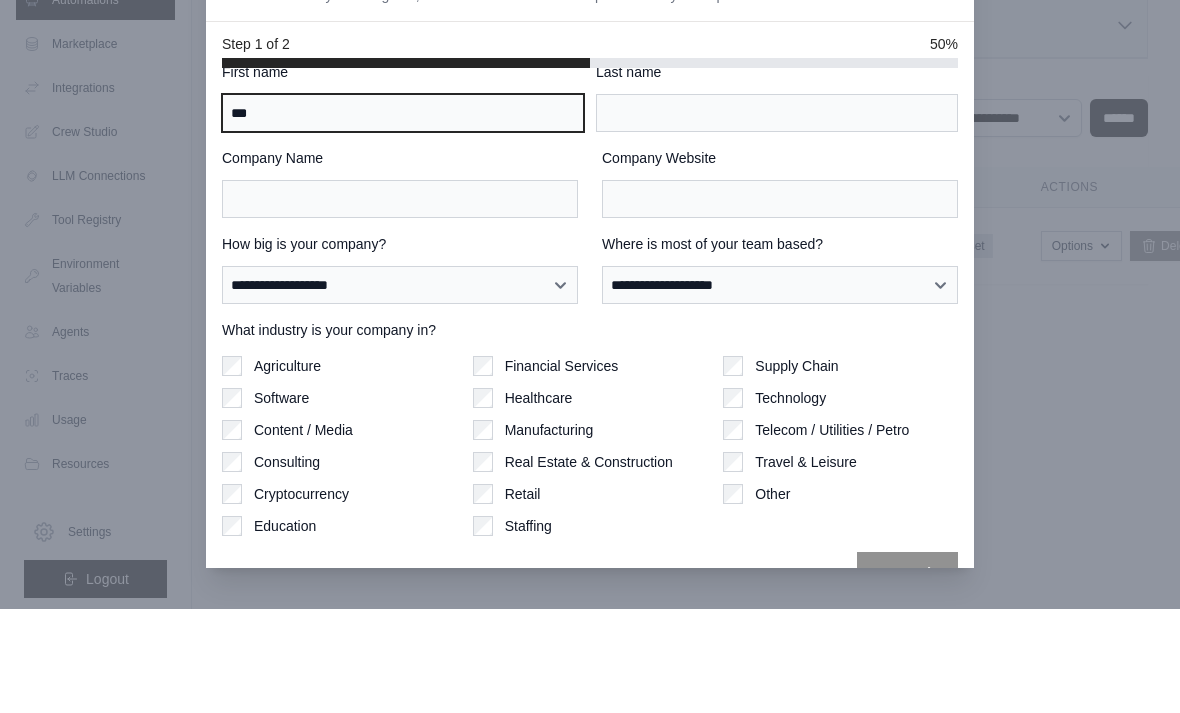 type on "***" 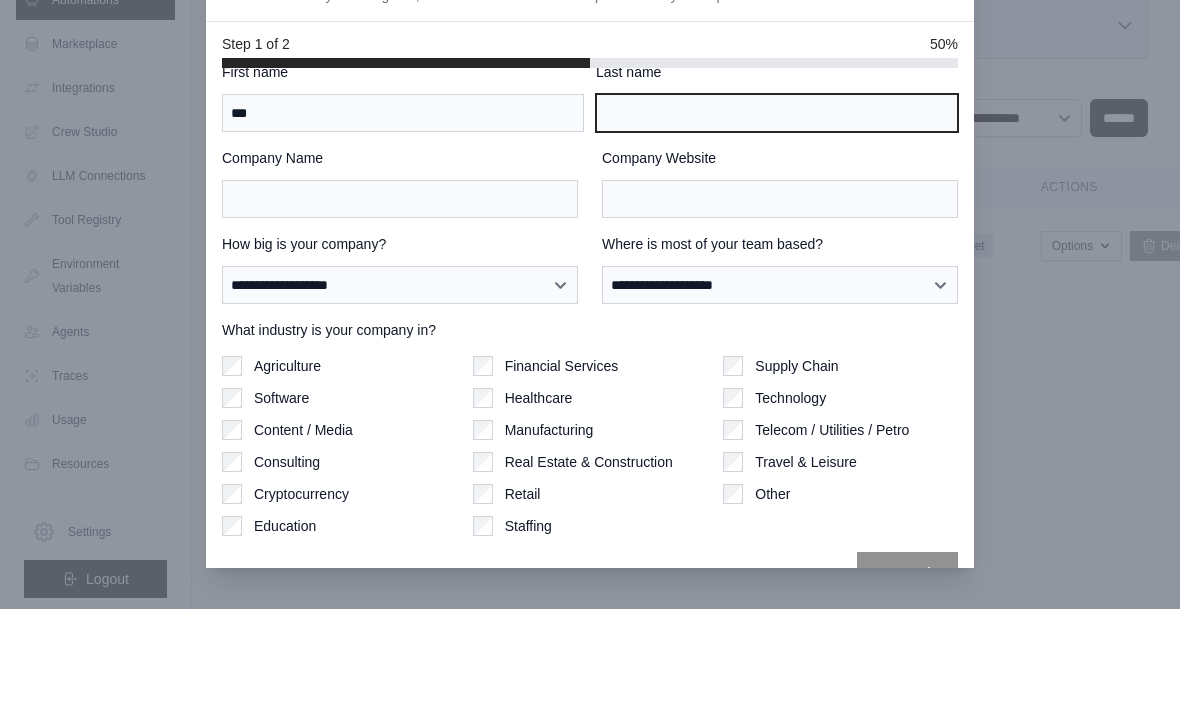 click on "Last name" at bounding box center [777, 217] 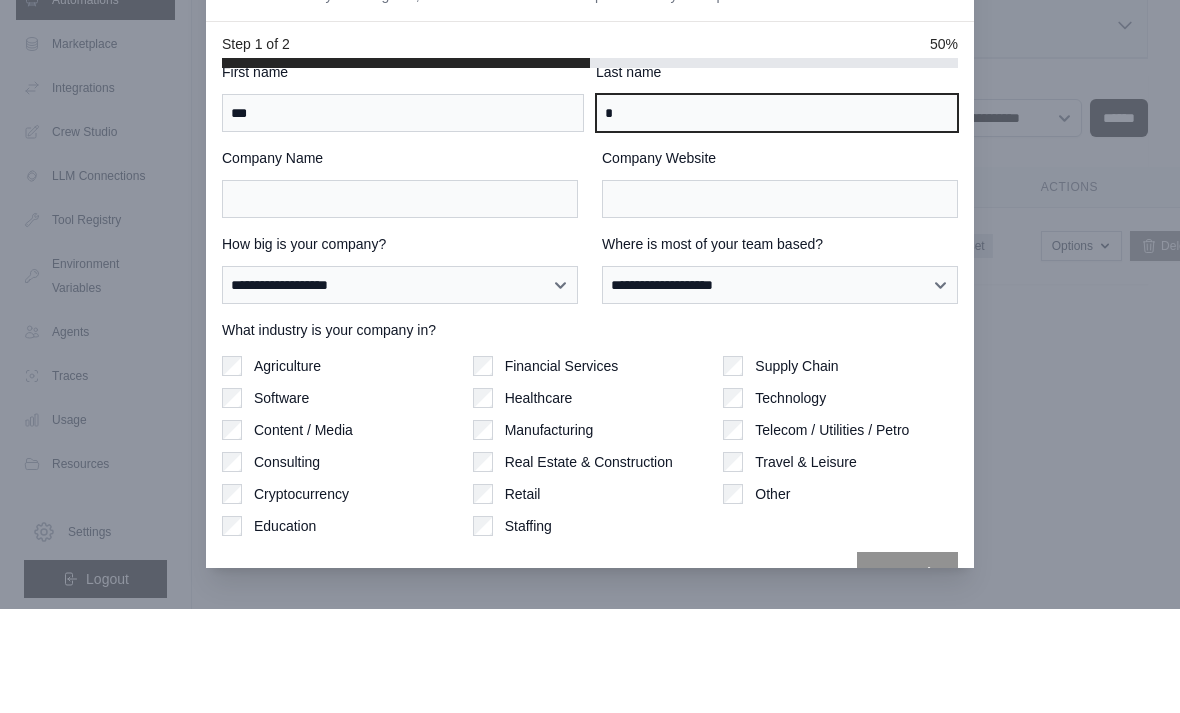 type on "*" 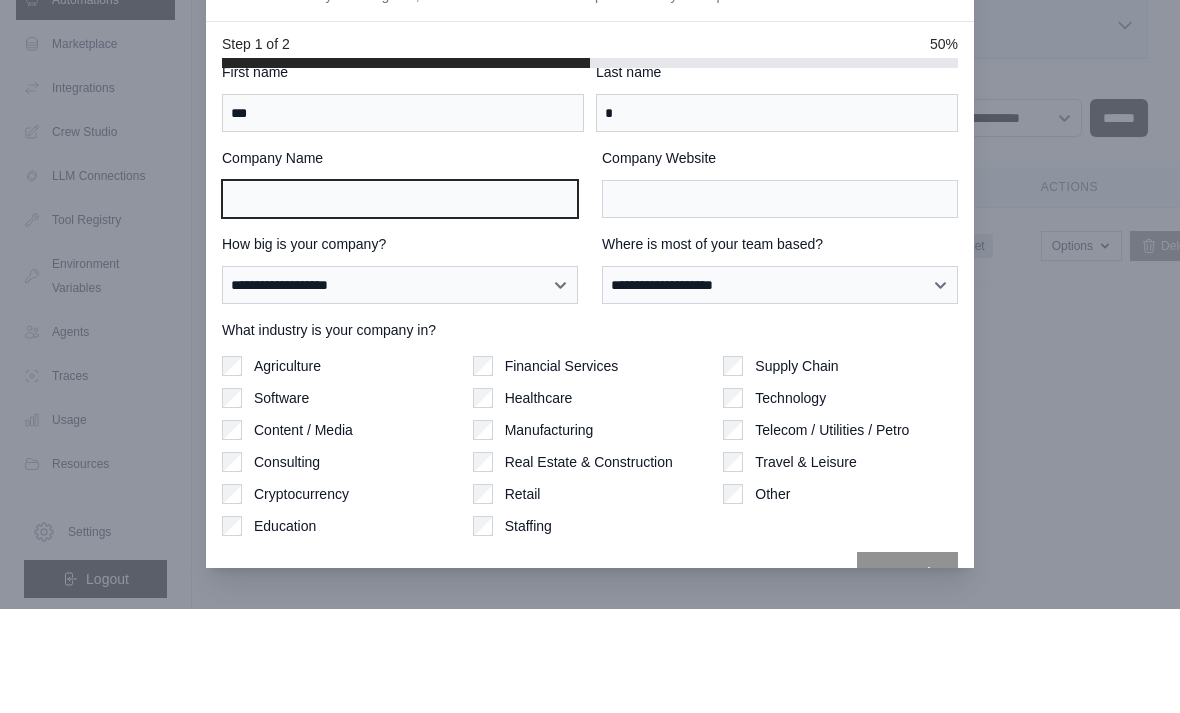 click on "Company Name" at bounding box center (400, 303) 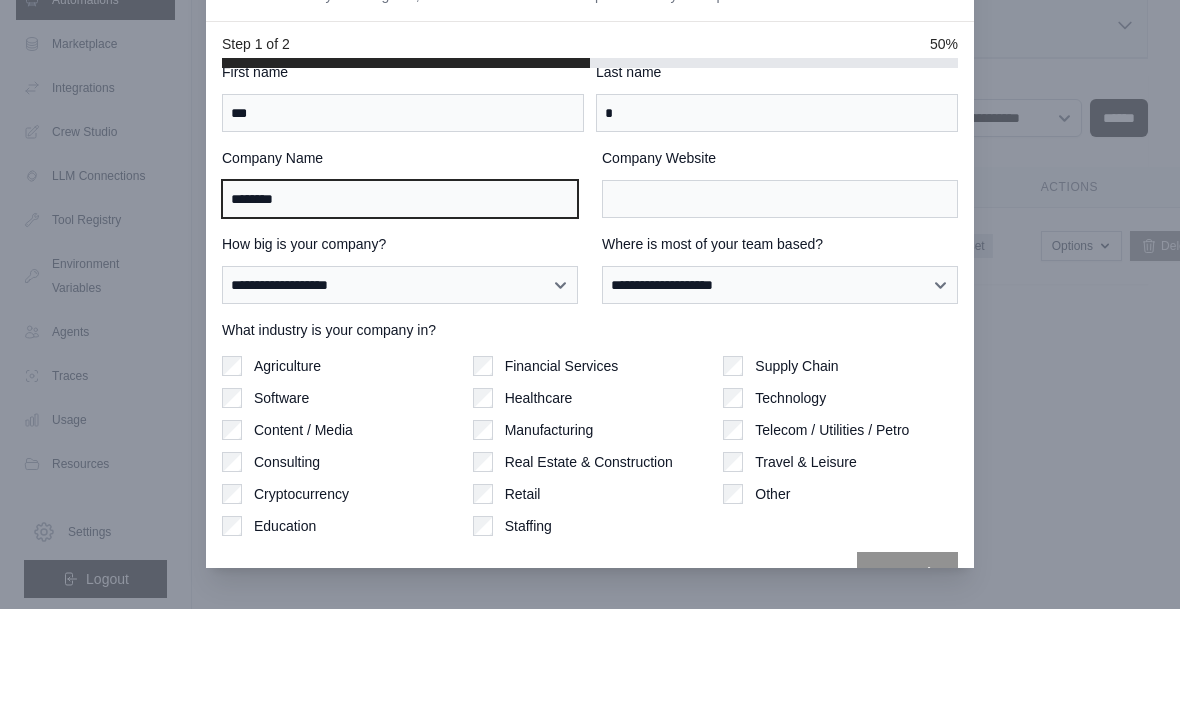 scroll, scrollTop: 64, scrollLeft: 0, axis: vertical 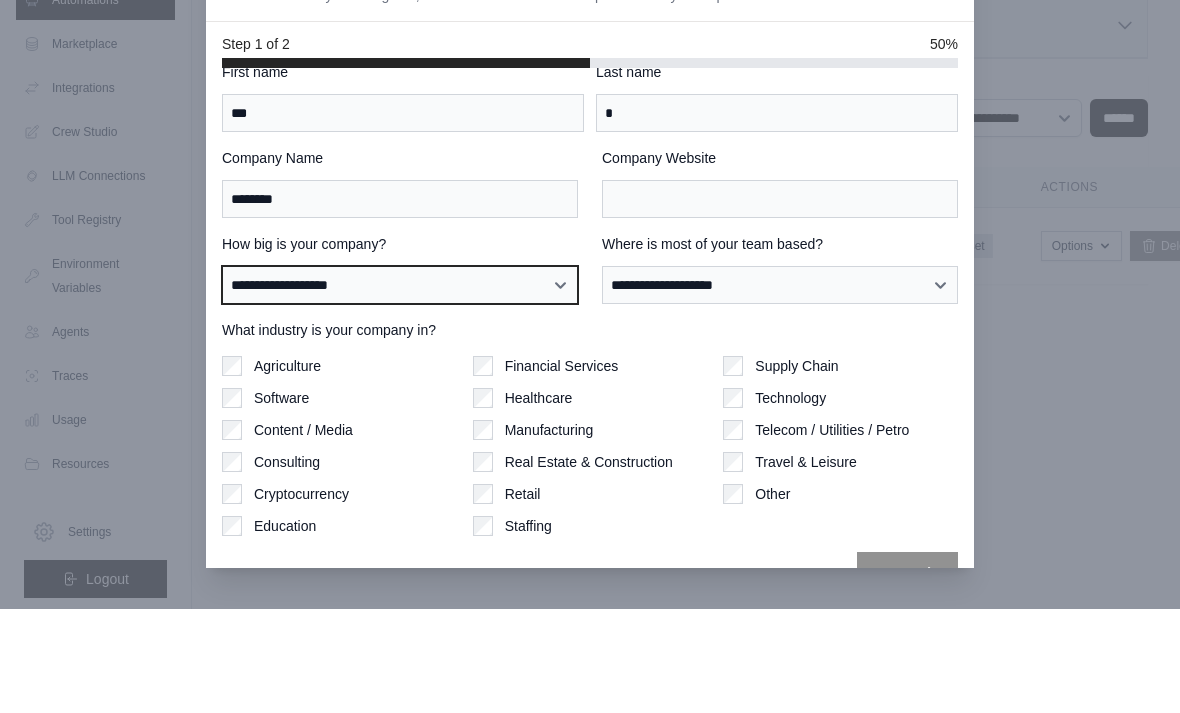 click on "**********" at bounding box center (400, 389) 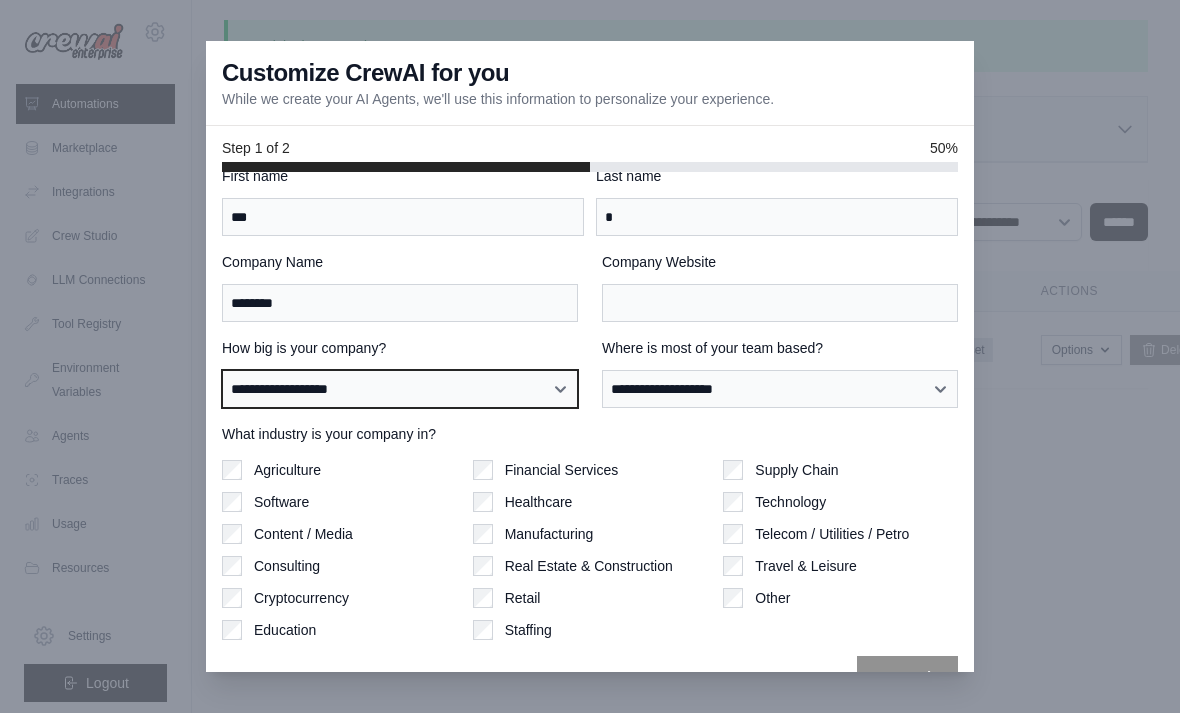 select on "**********" 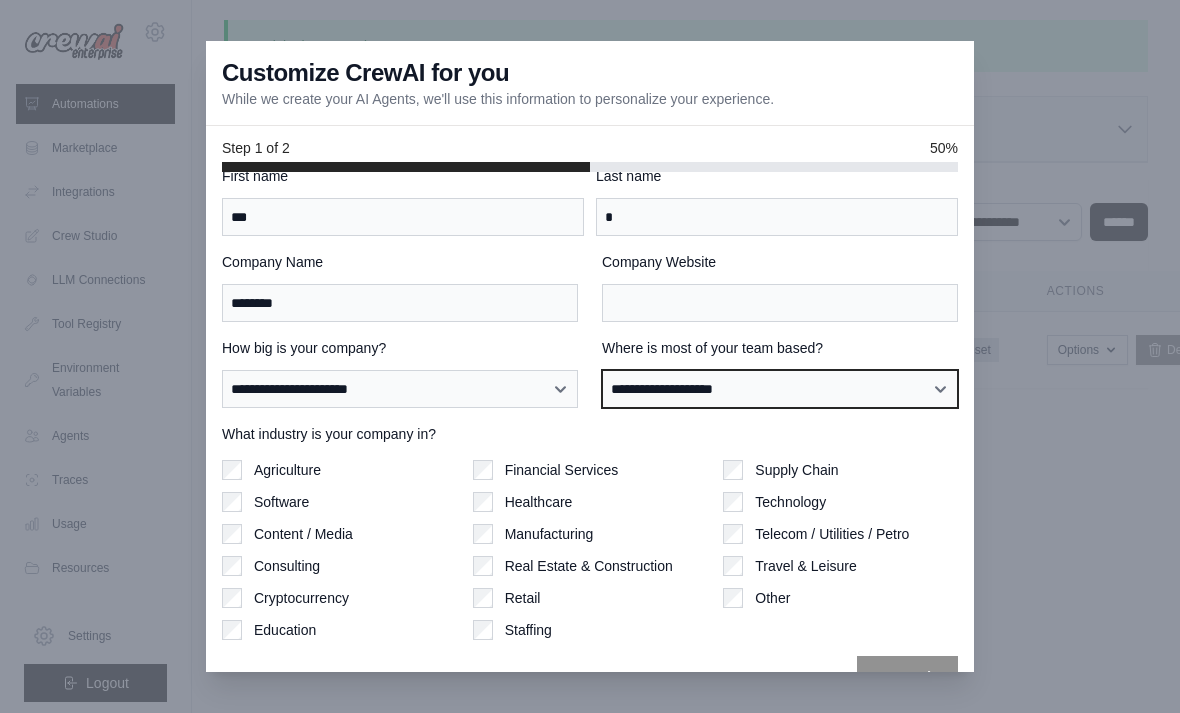 click on "**********" at bounding box center (780, 389) 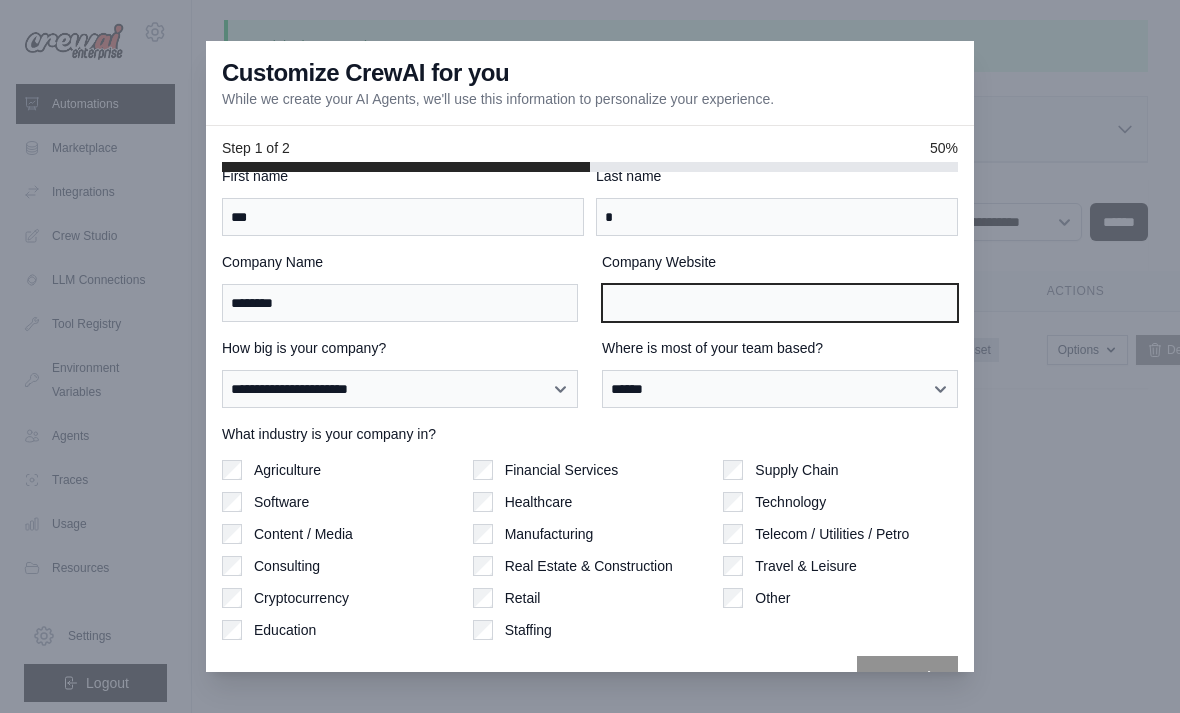 click on "Company Website" at bounding box center [780, 303] 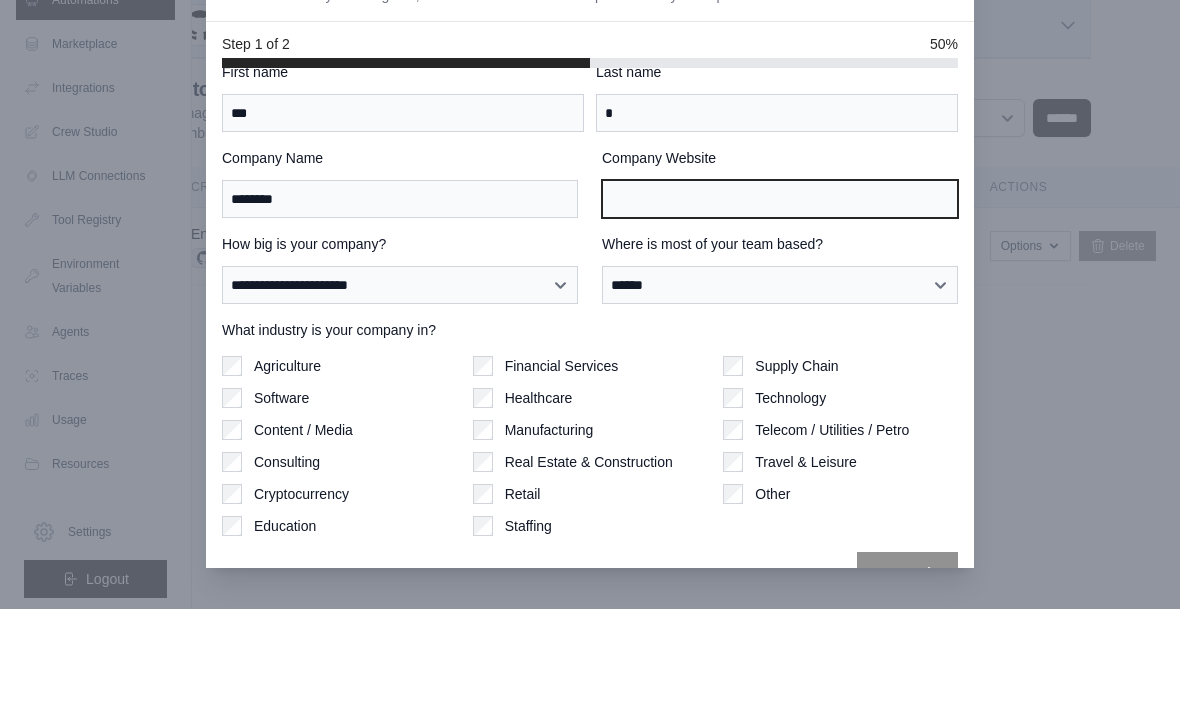 type on "*" 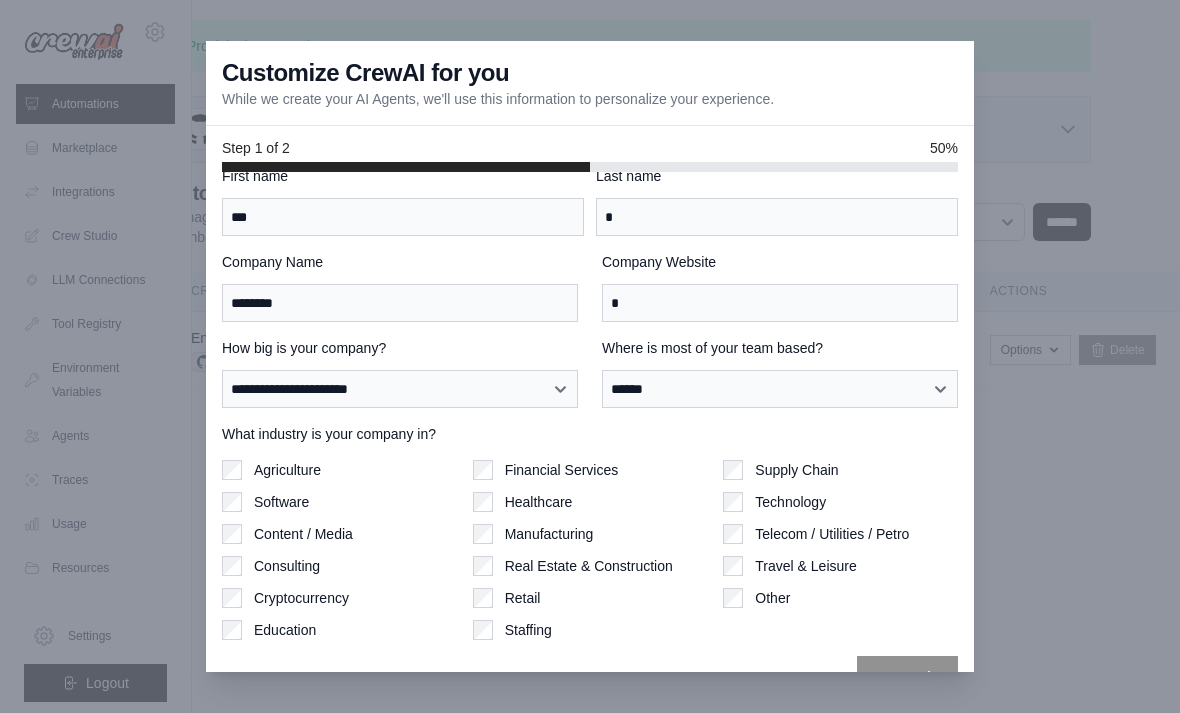 click 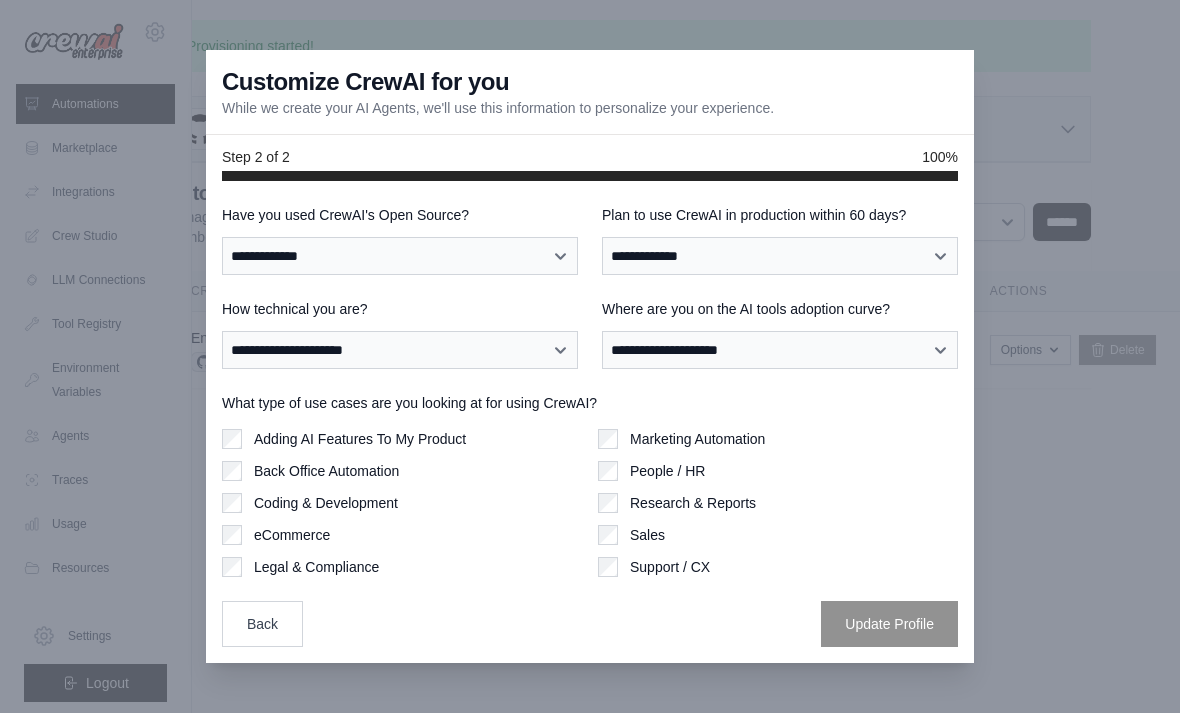 scroll, scrollTop: 0, scrollLeft: 0, axis: both 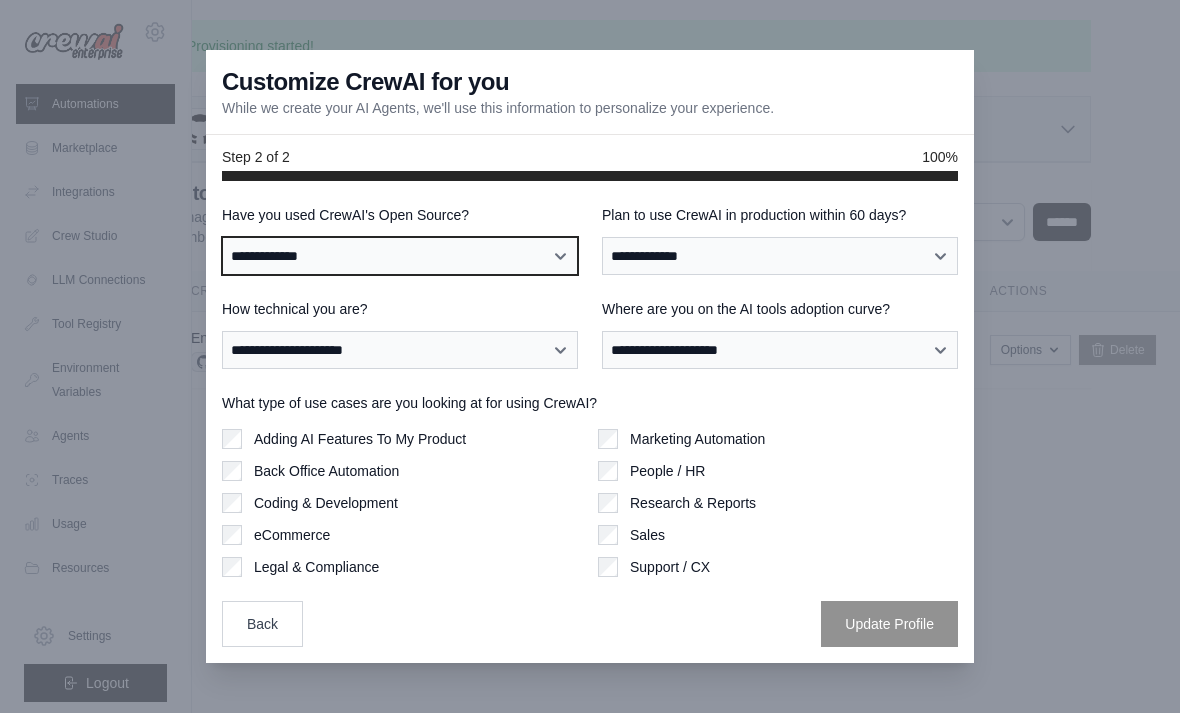 click on "**********" at bounding box center [400, 256] 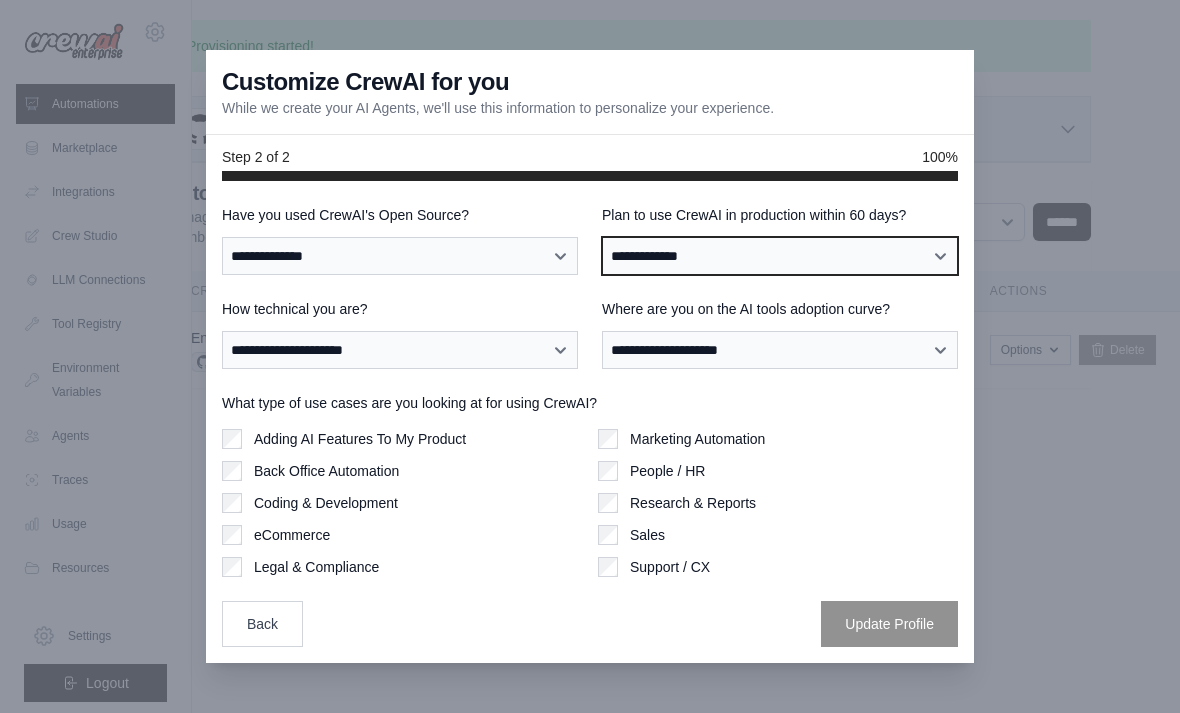 click on "**********" at bounding box center (780, 256) 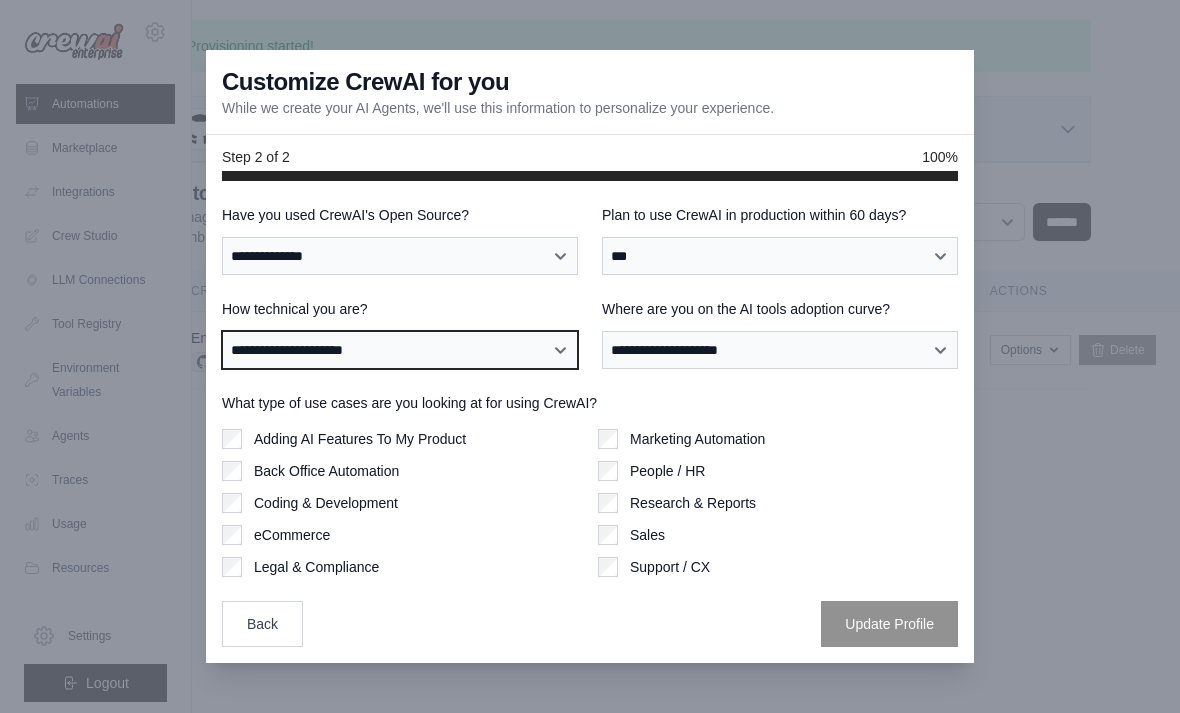 click on "**********" at bounding box center [400, 350] 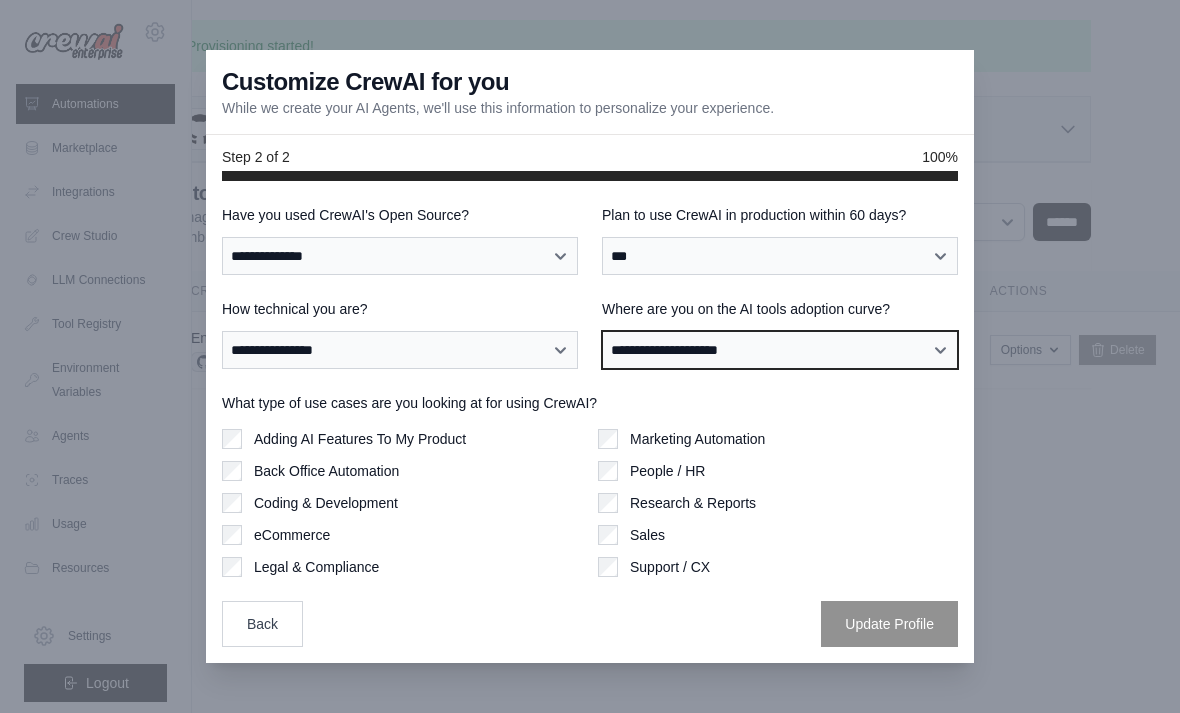 click on "**********" at bounding box center [780, 350] 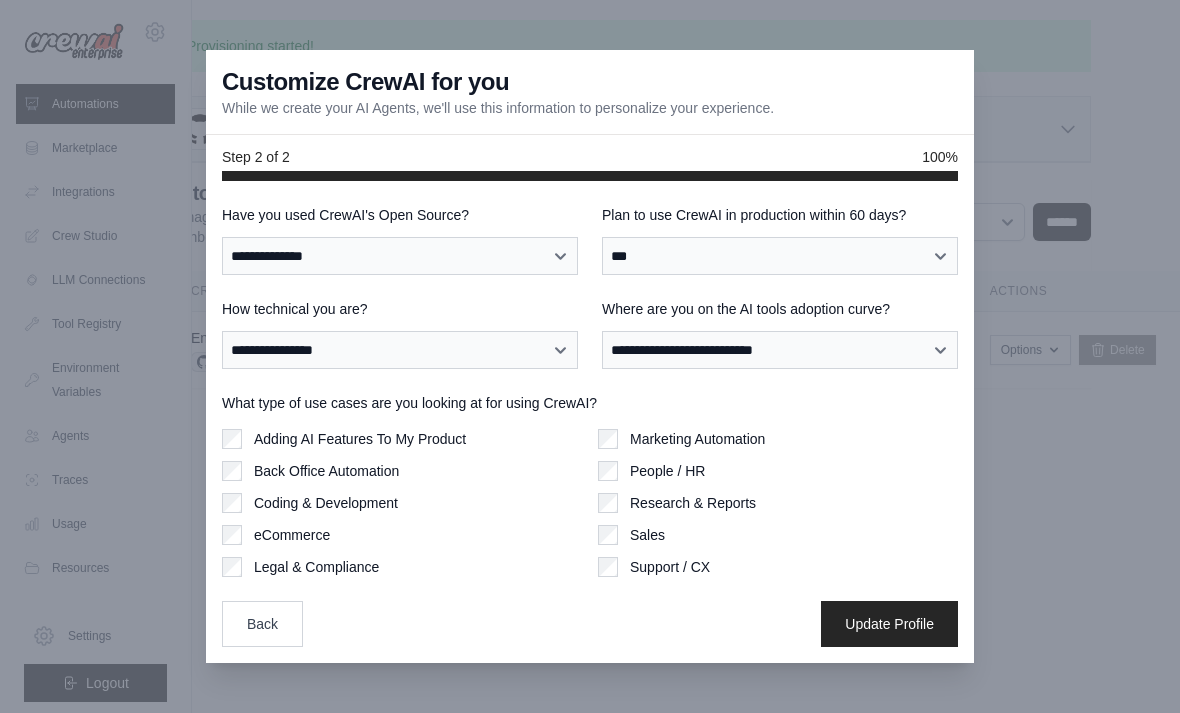 click on "What type of use cases are you looking at for using CrewAI?
Adding AI Features To My Product
Back Office Automation
Coding & Development
eCommerce
Legal & Compliance
Marketing Automation
People / HR
Sales" at bounding box center (590, 485) 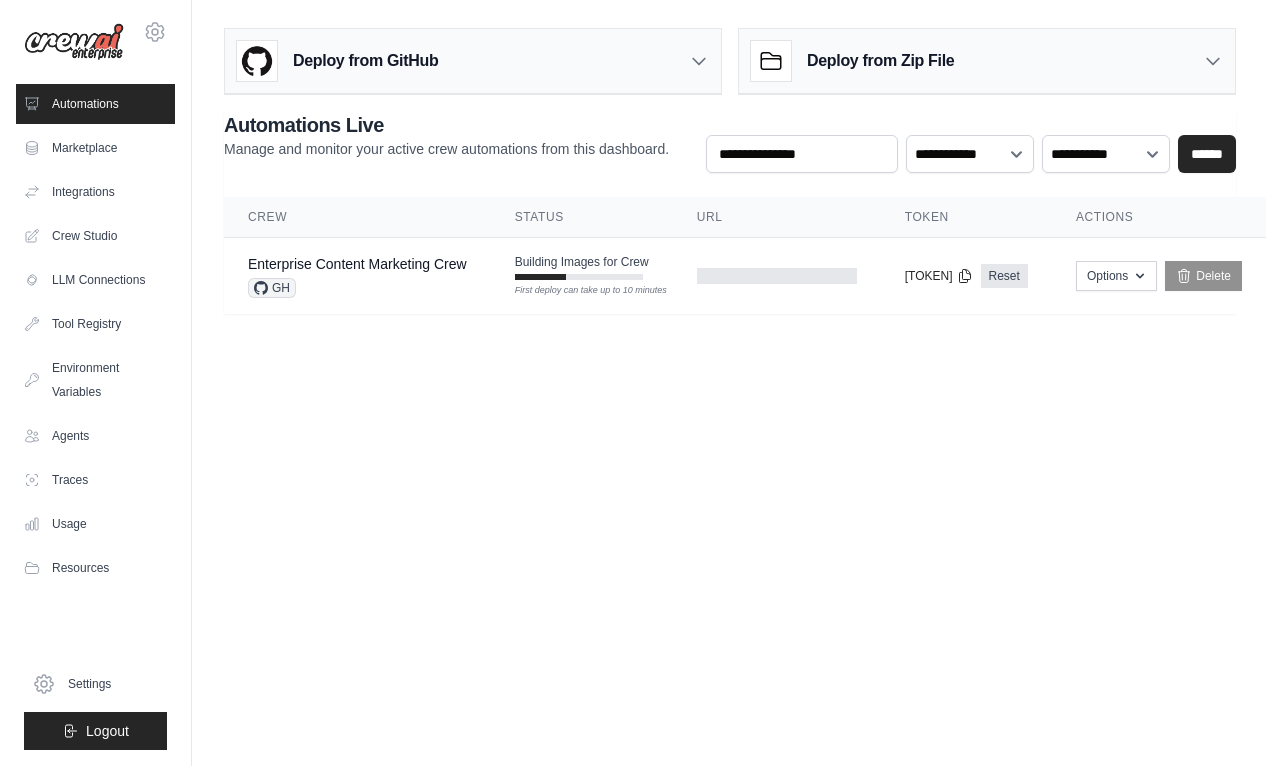 scroll, scrollTop: 8, scrollLeft: 0, axis: vertical 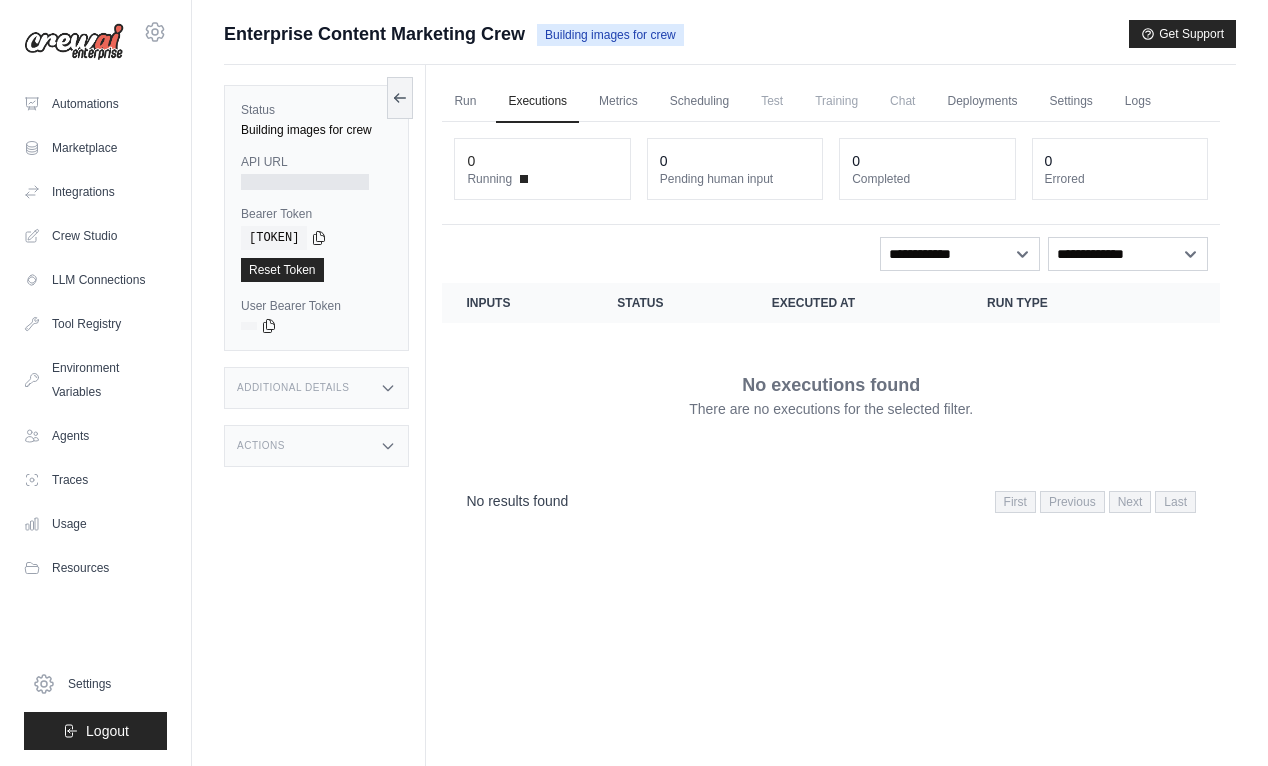 click on "Status
Building images for crew
API URL
Bearer Token
copied
[TOKEN]
Reset Token
User Bearer Token
copied" at bounding box center [316, 218] 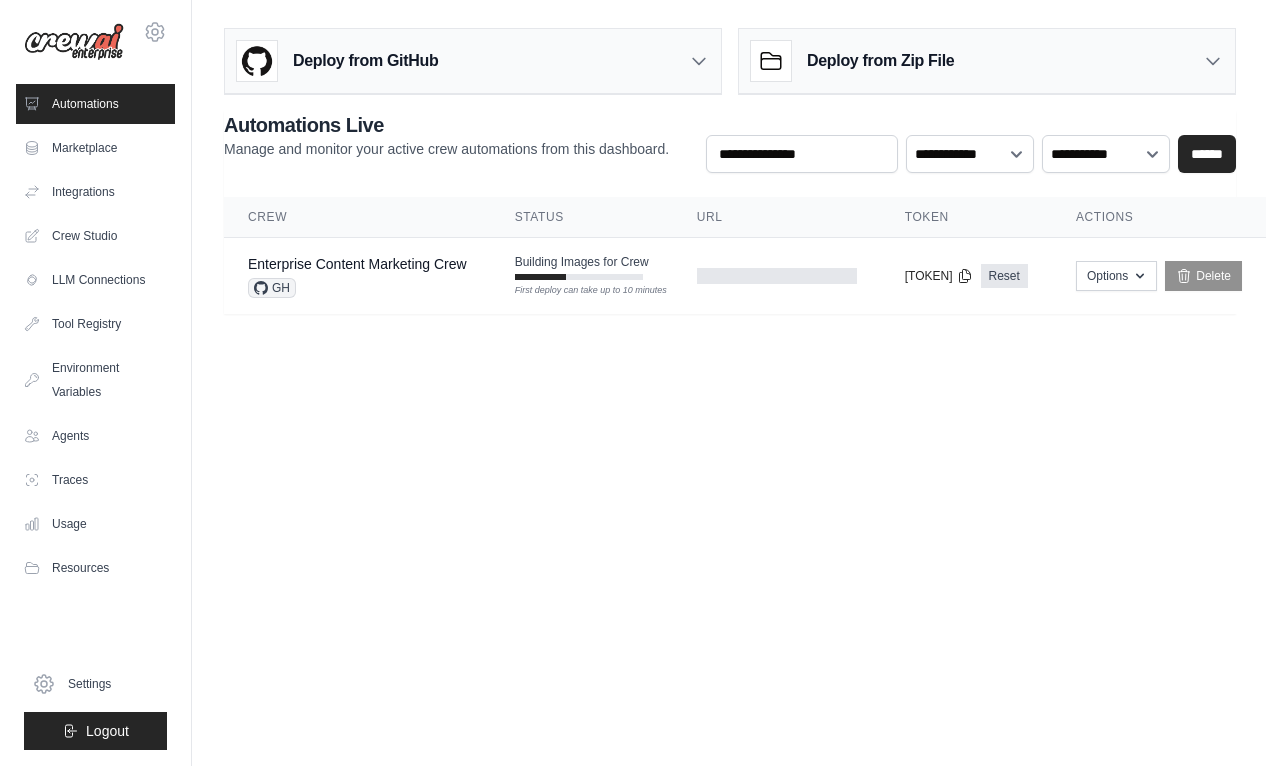 click on "Marketplace" at bounding box center [95, 148] 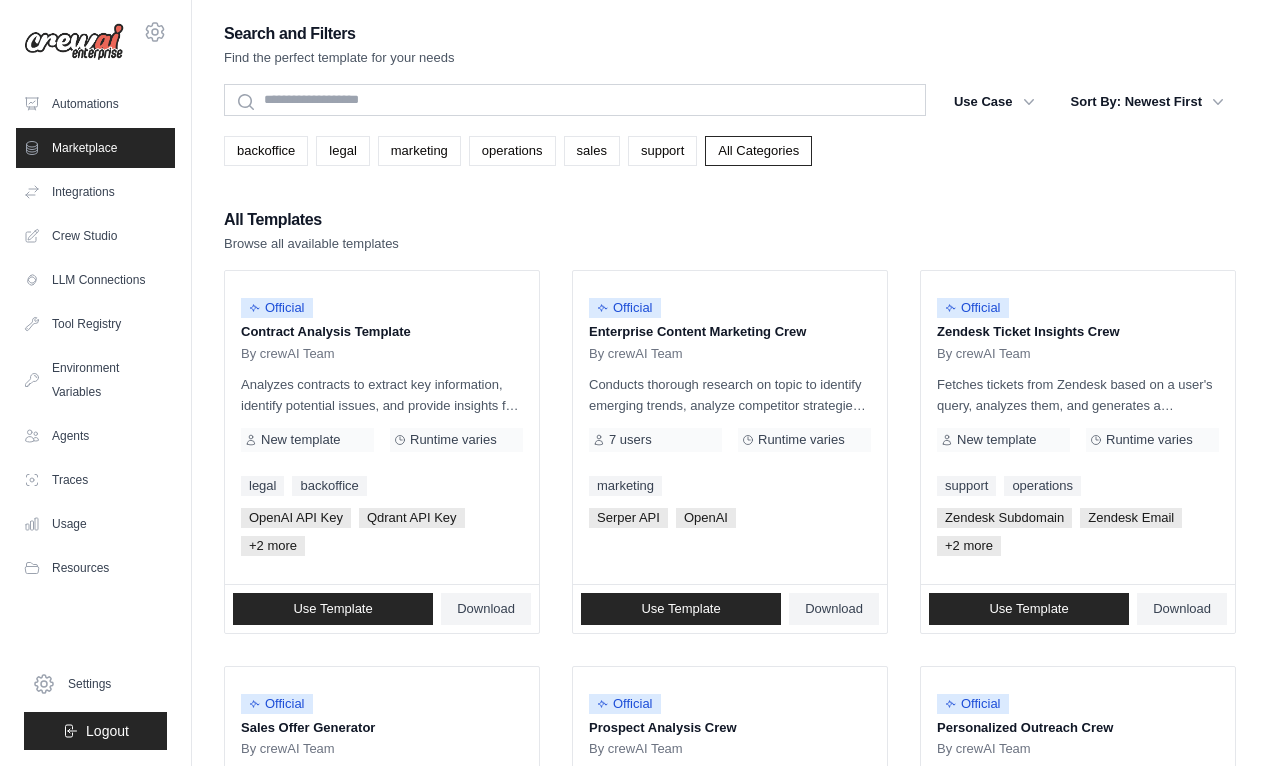 click 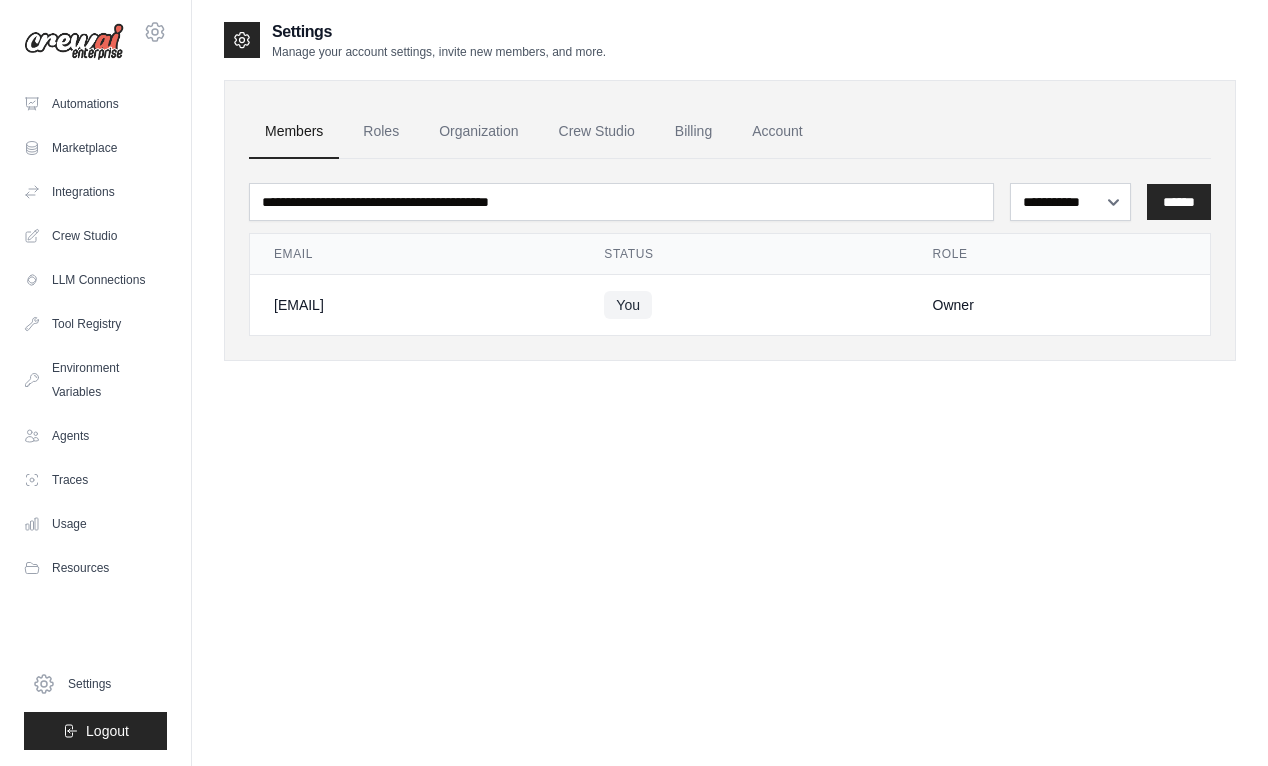 click on "Marketplace" at bounding box center [95, 148] 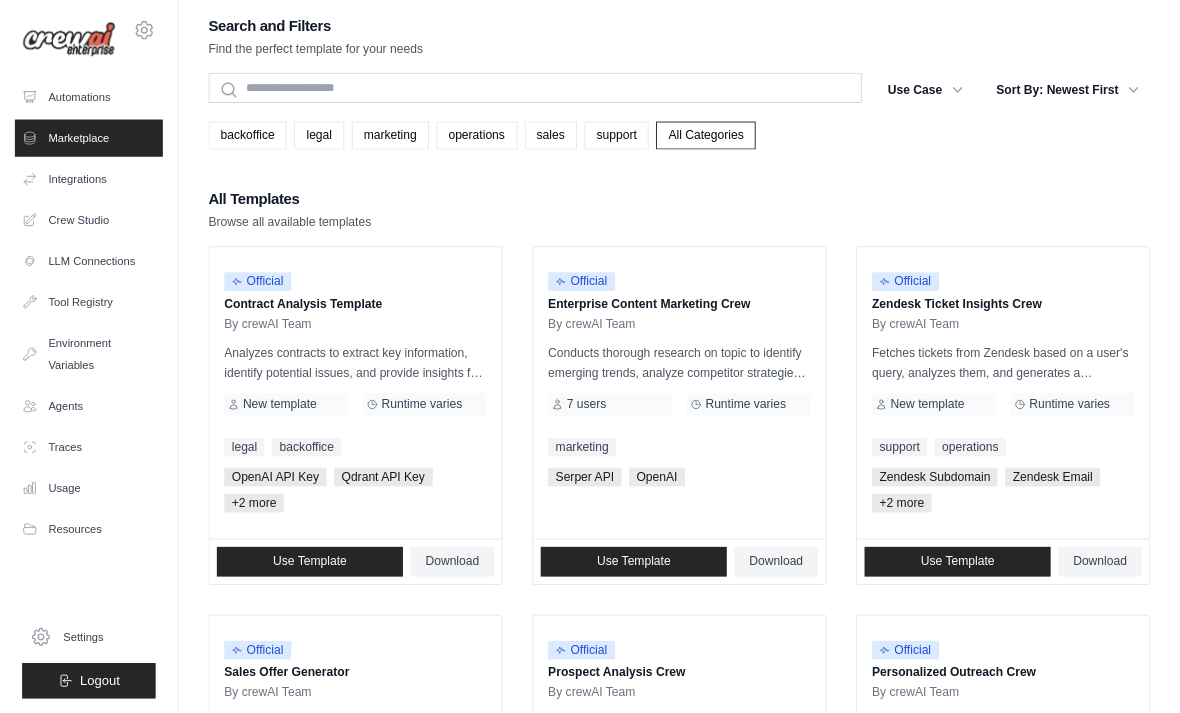 scroll, scrollTop: 0, scrollLeft: 0, axis: both 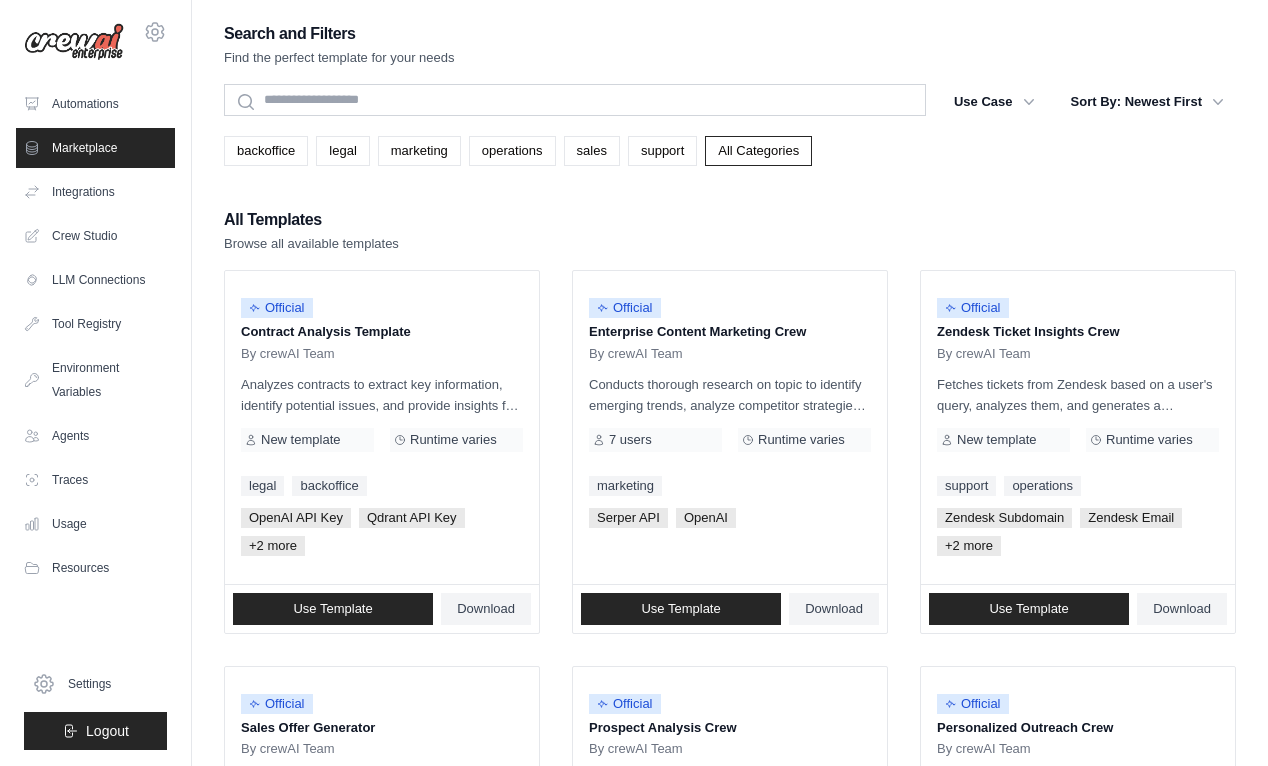 click on "marketing" at bounding box center [419, 151] 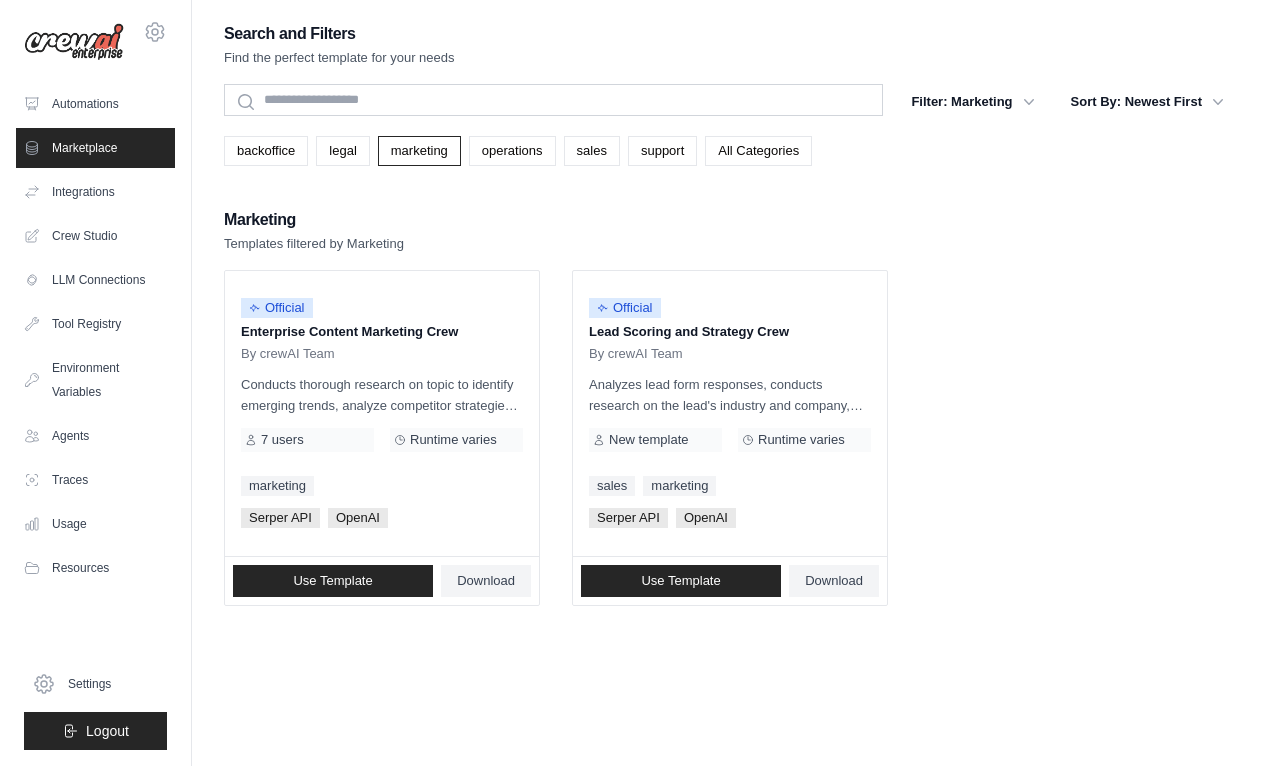 click on "Conducts thorough research on topic to identify emerging trends, analyze competitor strategies, and gather data-driven insights, focusing on 2024. Based on this research, generates engaging content ideas tailored to your brand voice and target audience. Outputs include a list of key insights in bullet points, along with detailed outlines for at least 5 content pieces in multiple formats (blog posts, social media content, infographics, etc.), complete with descriptions, target audiences, and distribution strategies." at bounding box center (382, 395) 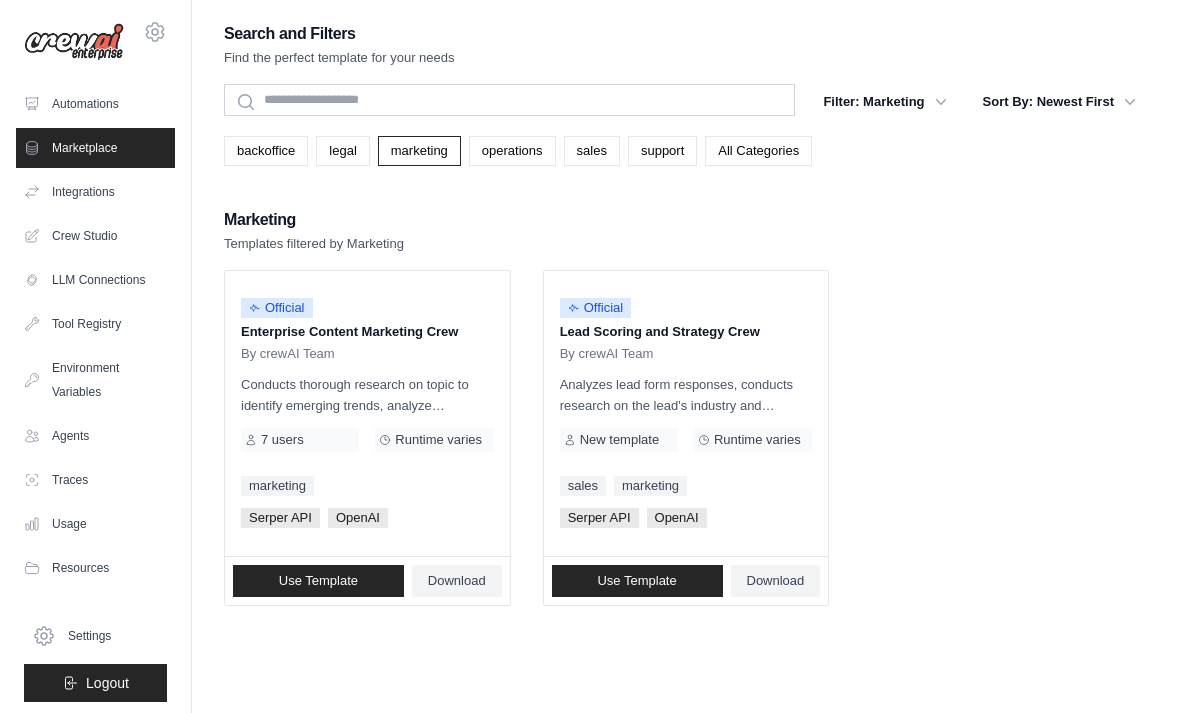 click on "LLM Connections" at bounding box center (95, 280) 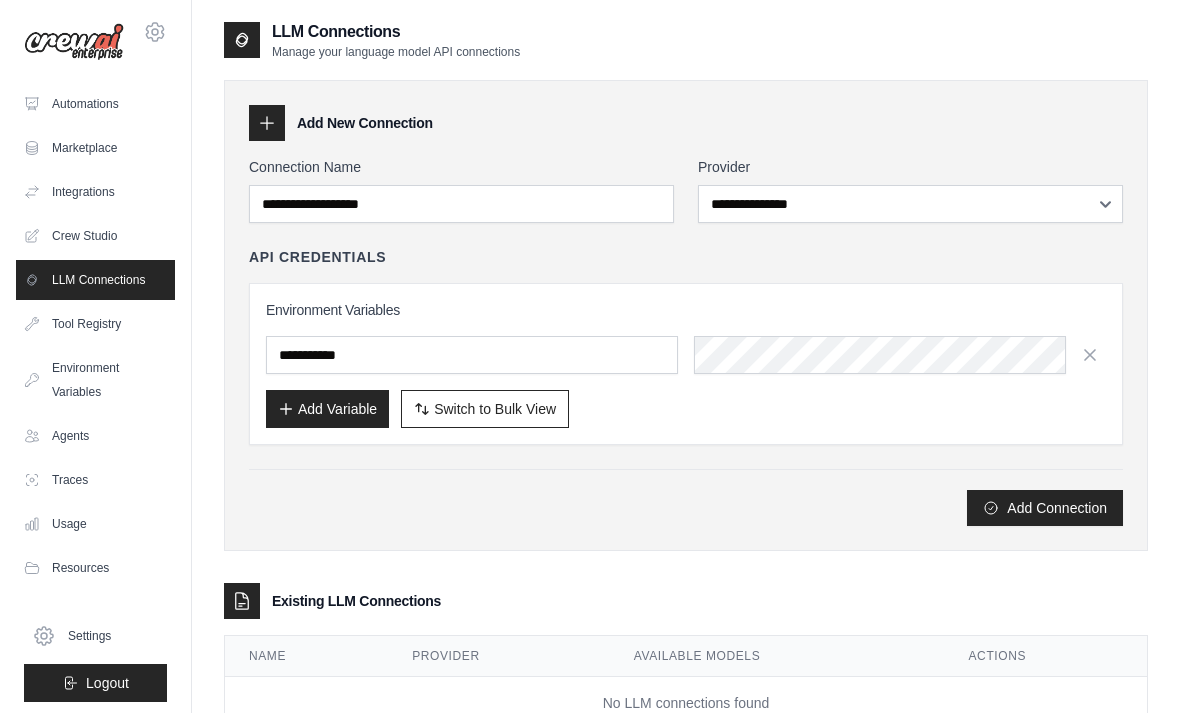 click on "Automations" at bounding box center (95, 104) 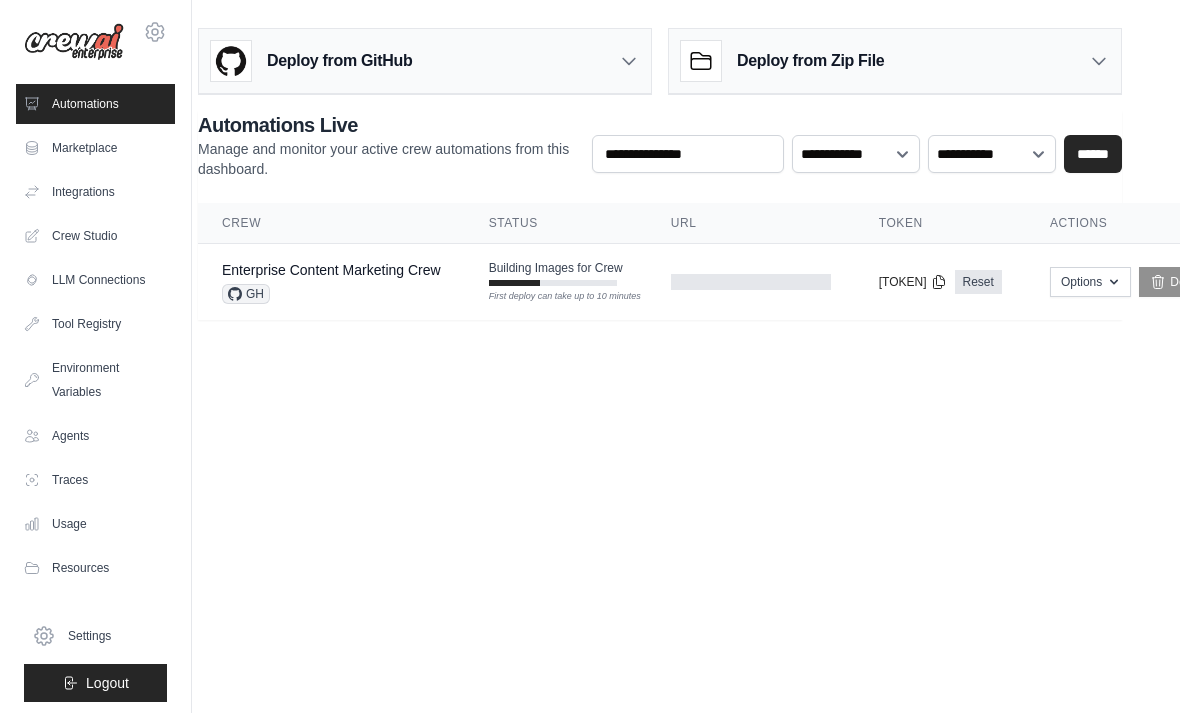 scroll, scrollTop: 0, scrollLeft: 0, axis: both 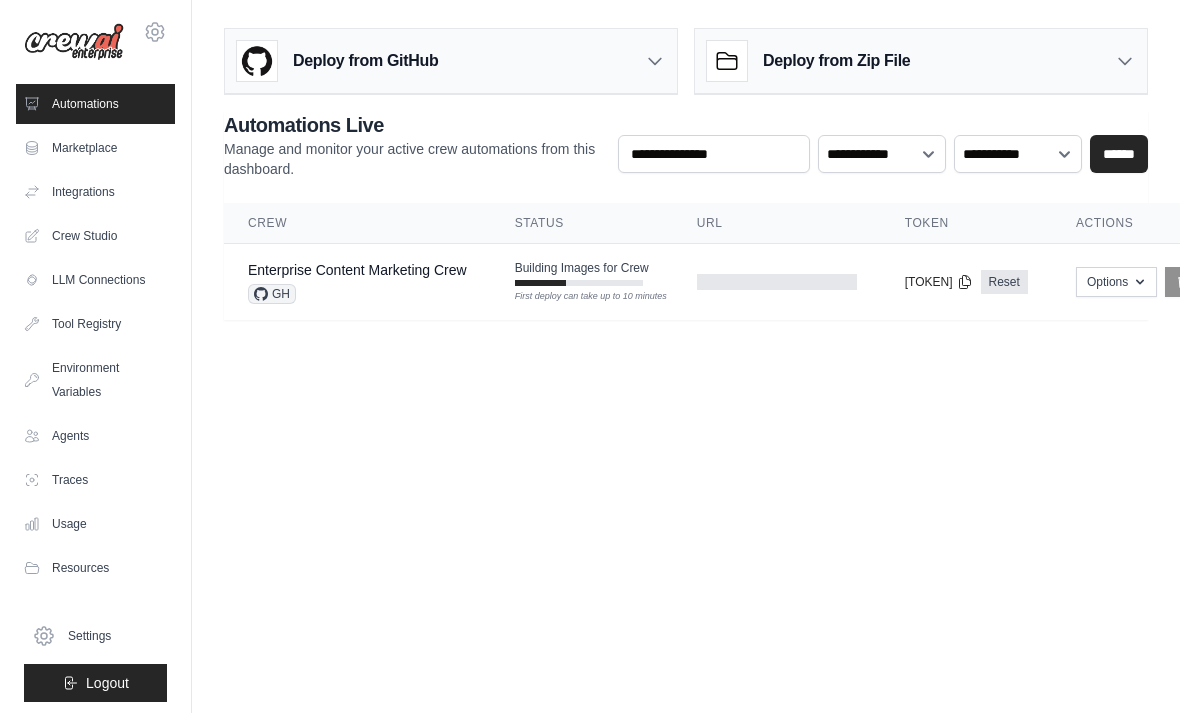 click on "Enterprise Content Marketing Crew" at bounding box center (357, 270) 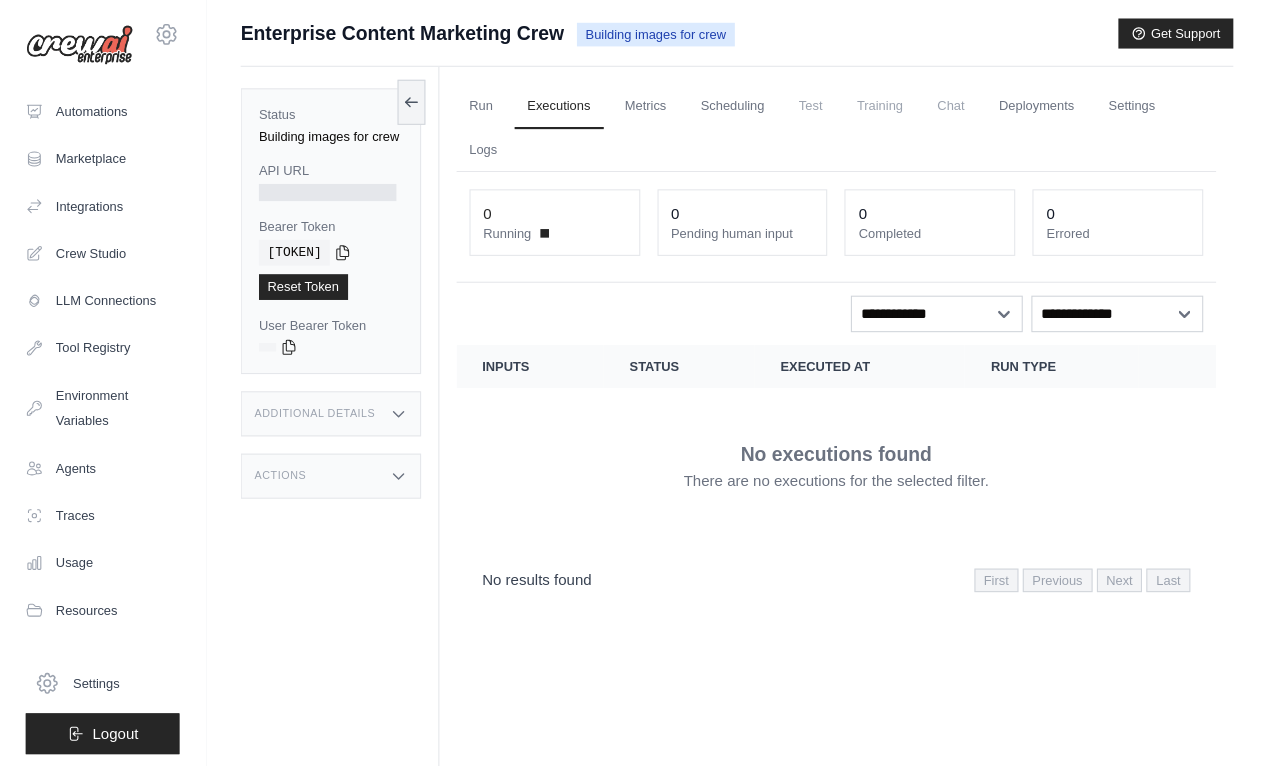 scroll, scrollTop: 0, scrollLeft: 0, axis: both 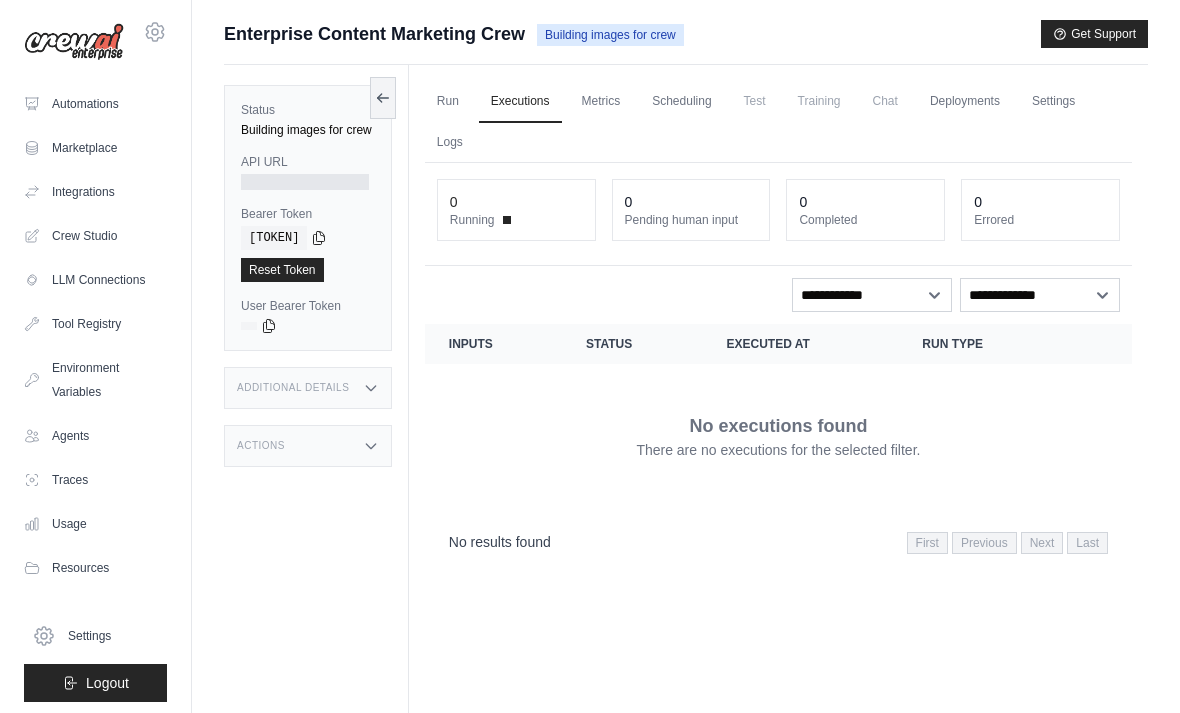 click on "Run" at bounding box center [448, 102] 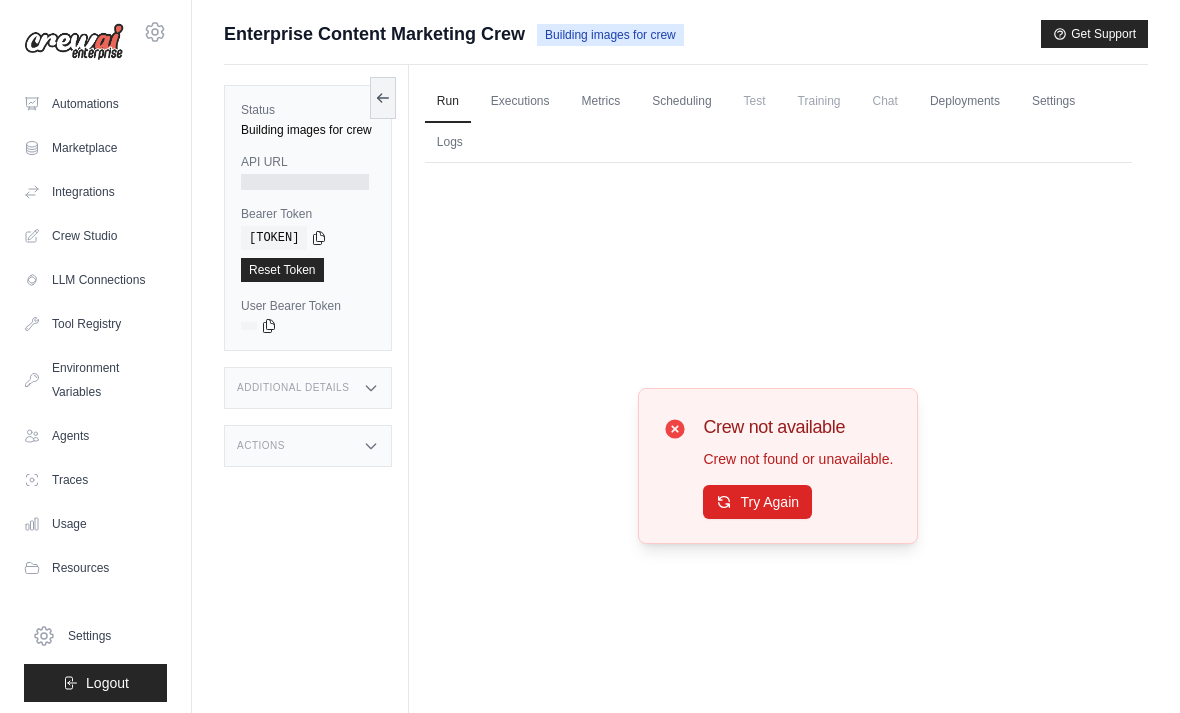 click at bounding box center [383, 98] 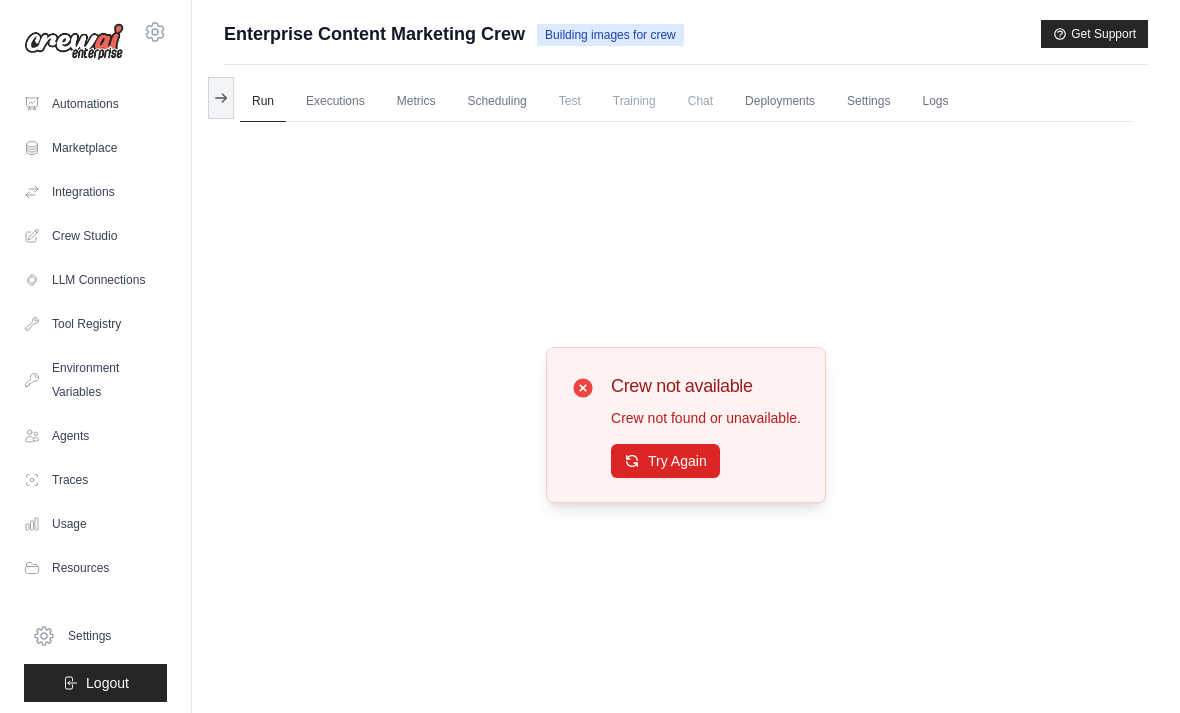 click at bounding box center (221, 98) 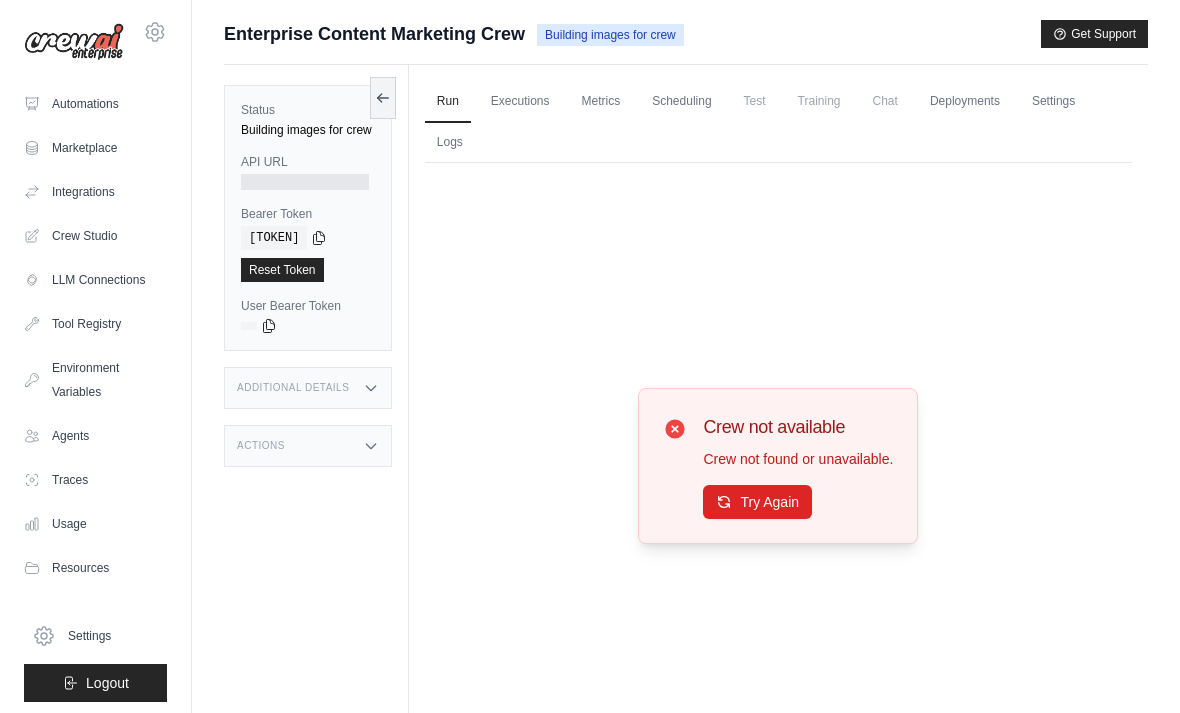 click on "Automations" at bounding box center (95, 104) 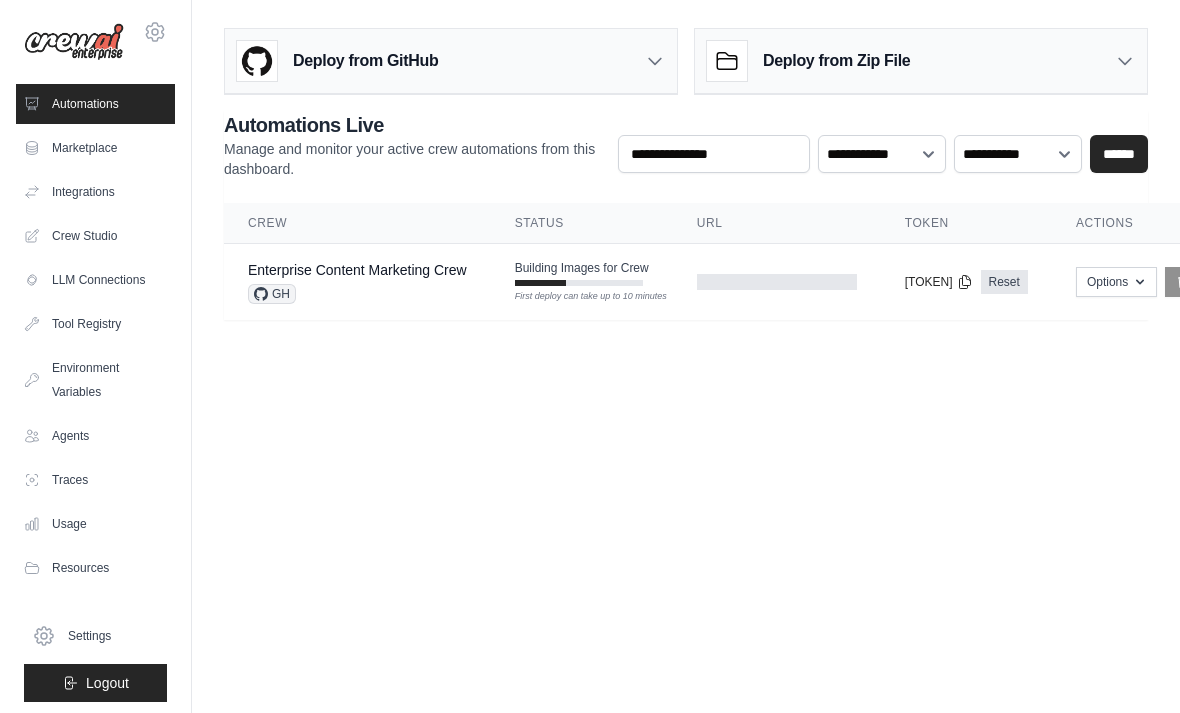 click on "Tool Registry" at bounding box center (95, 324) 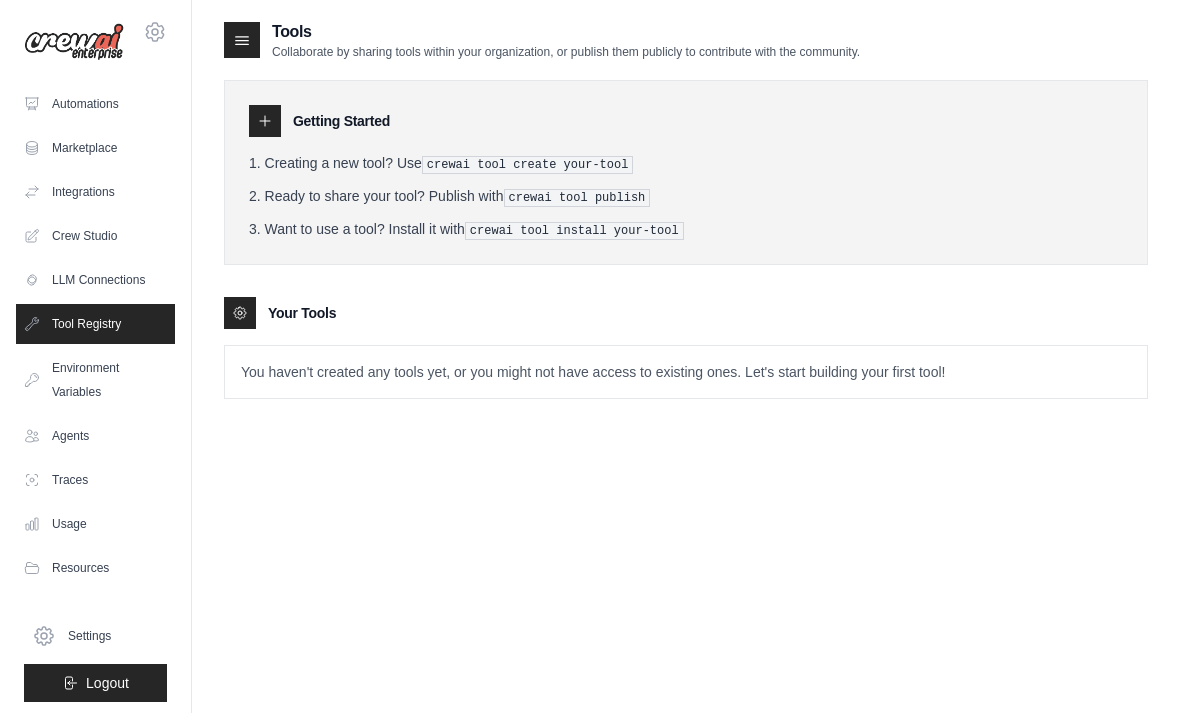 click on "Automations" at bounding box center [95, 104] 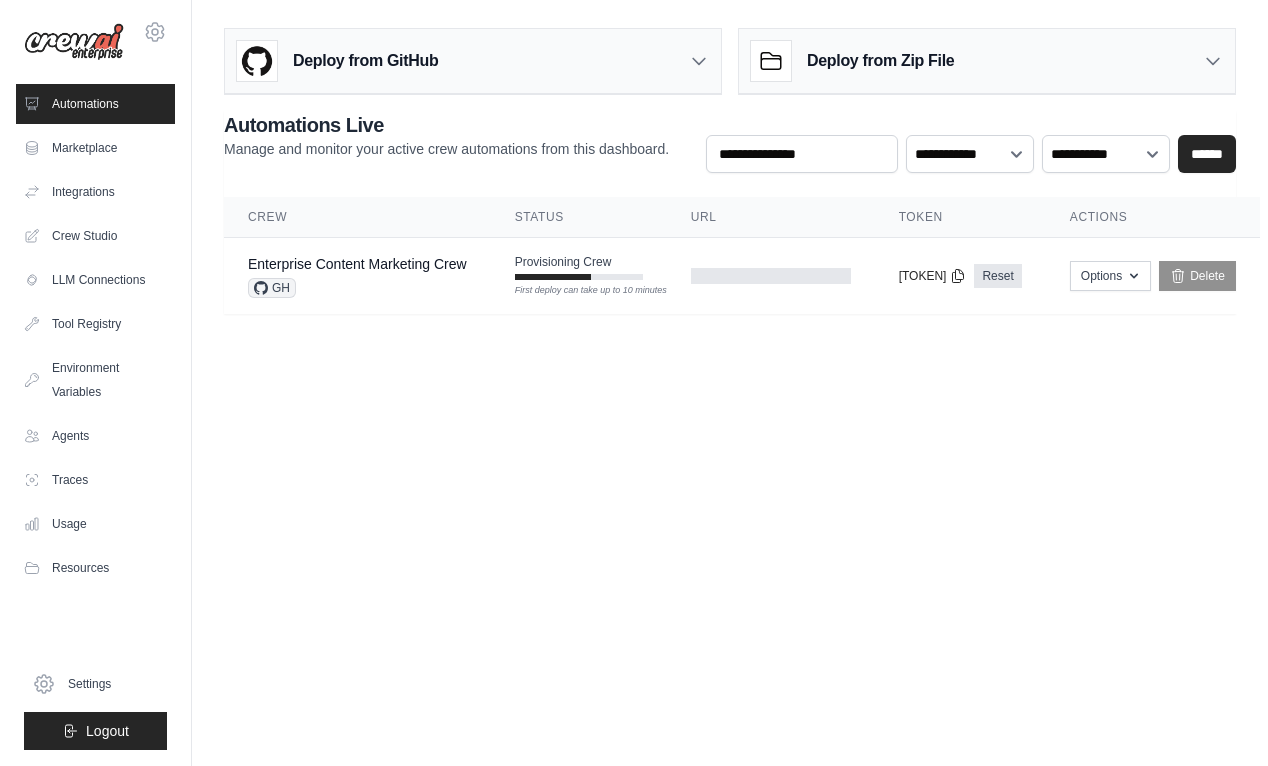 click on "Options" at bounding box center (1110, 276) 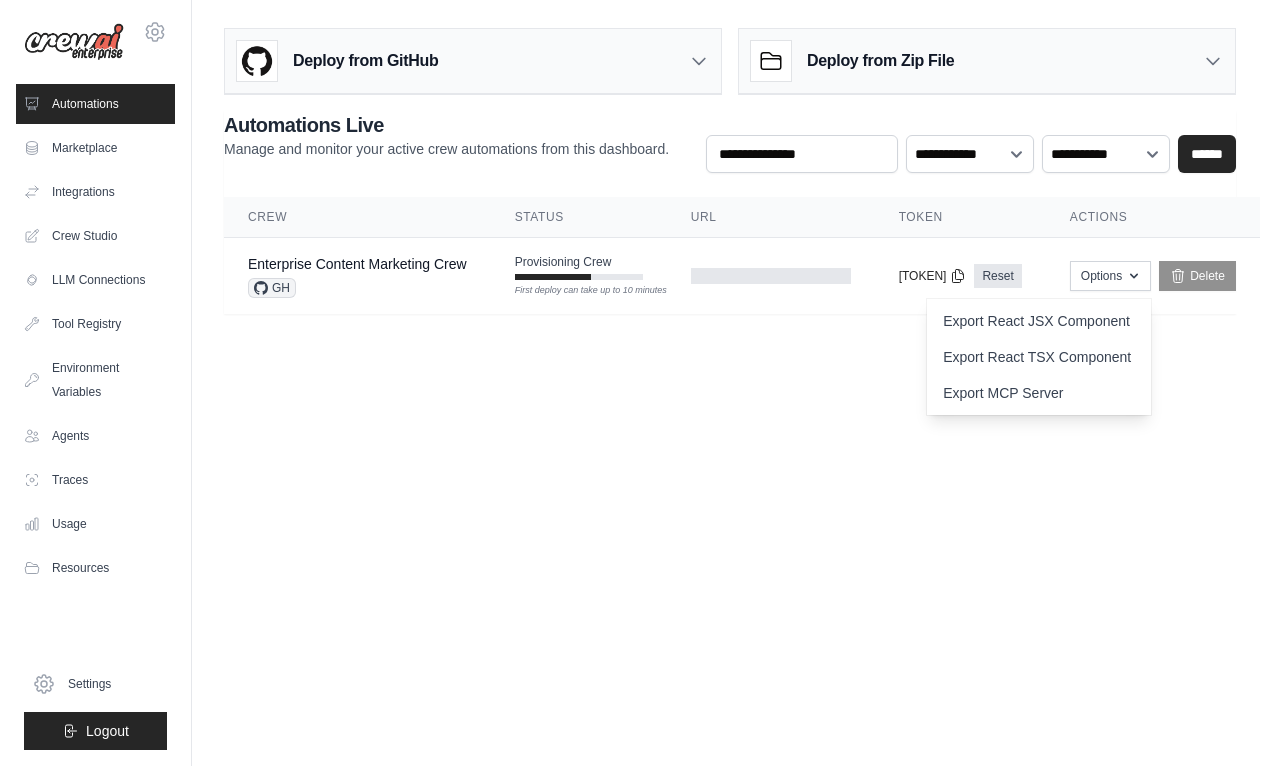 click on "vicde261@gmail.com
Settings
Automations
Marketplace
Integrations" at bounding box center (634, 383) 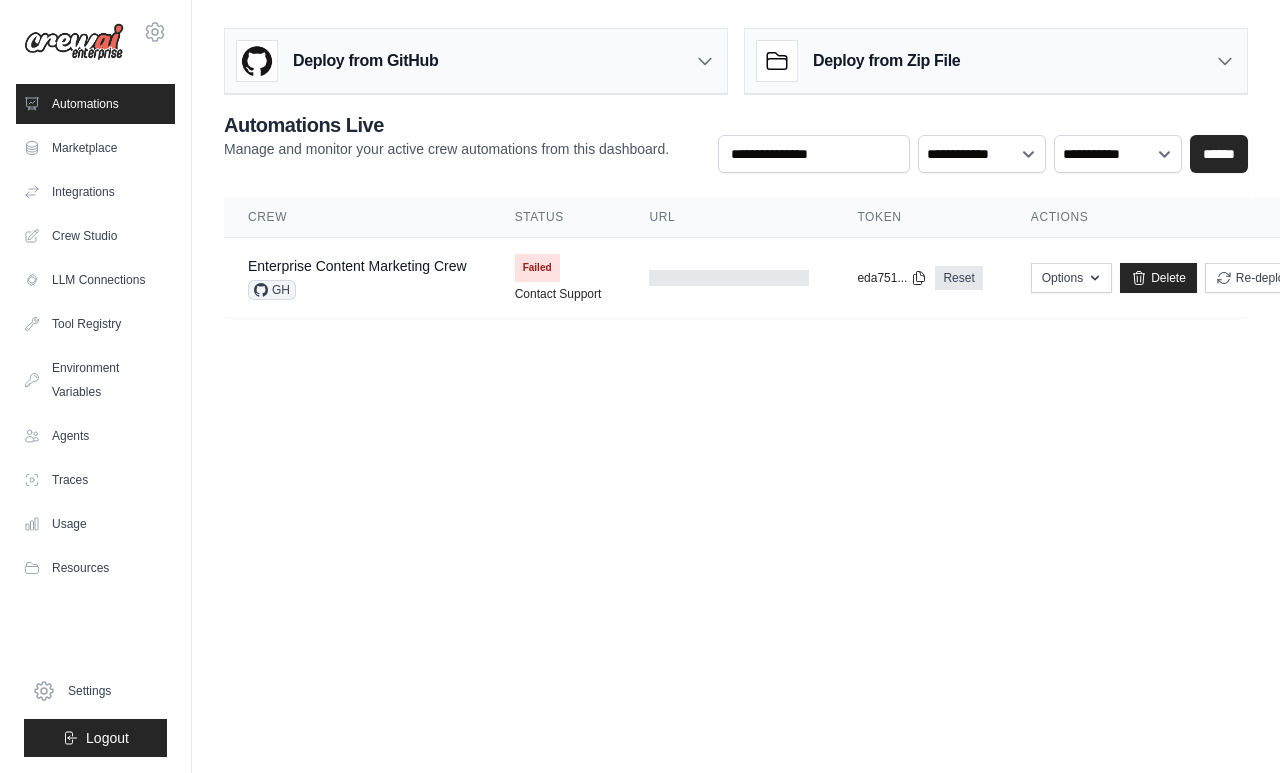 scroll, scrollTop: 9, scrollLeft: 0, axis: vertical 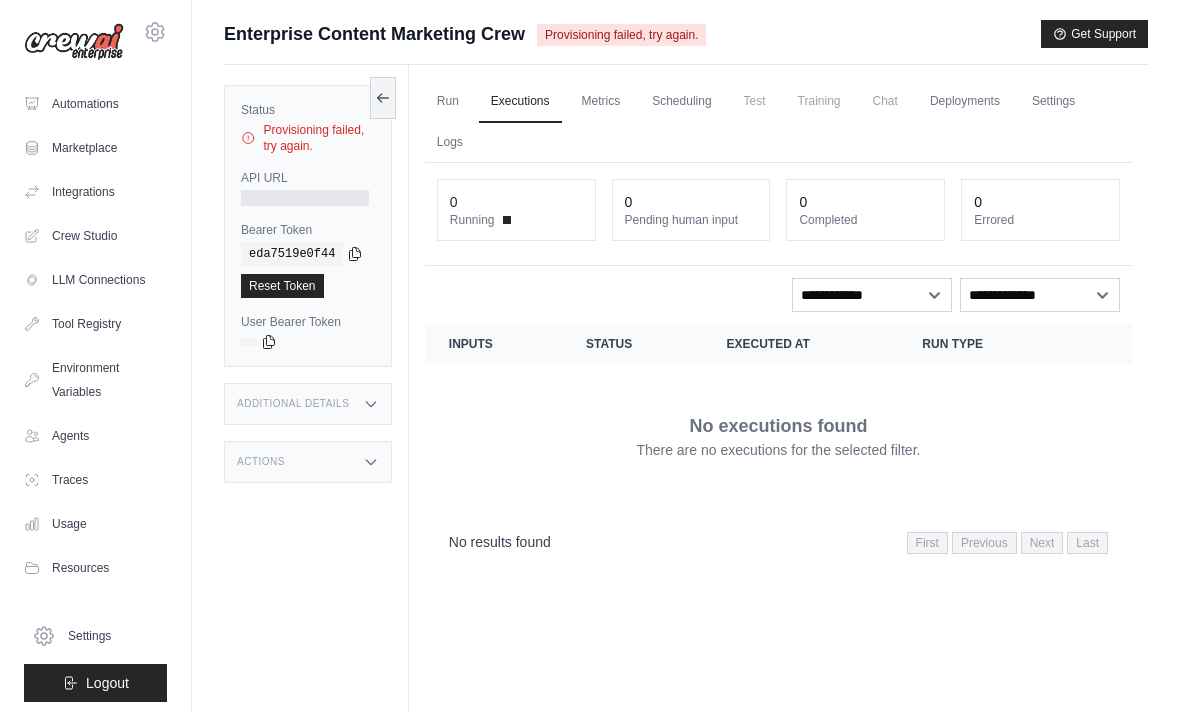 click on "Provisioning failed, try again." at bounding box center [308, 138] 